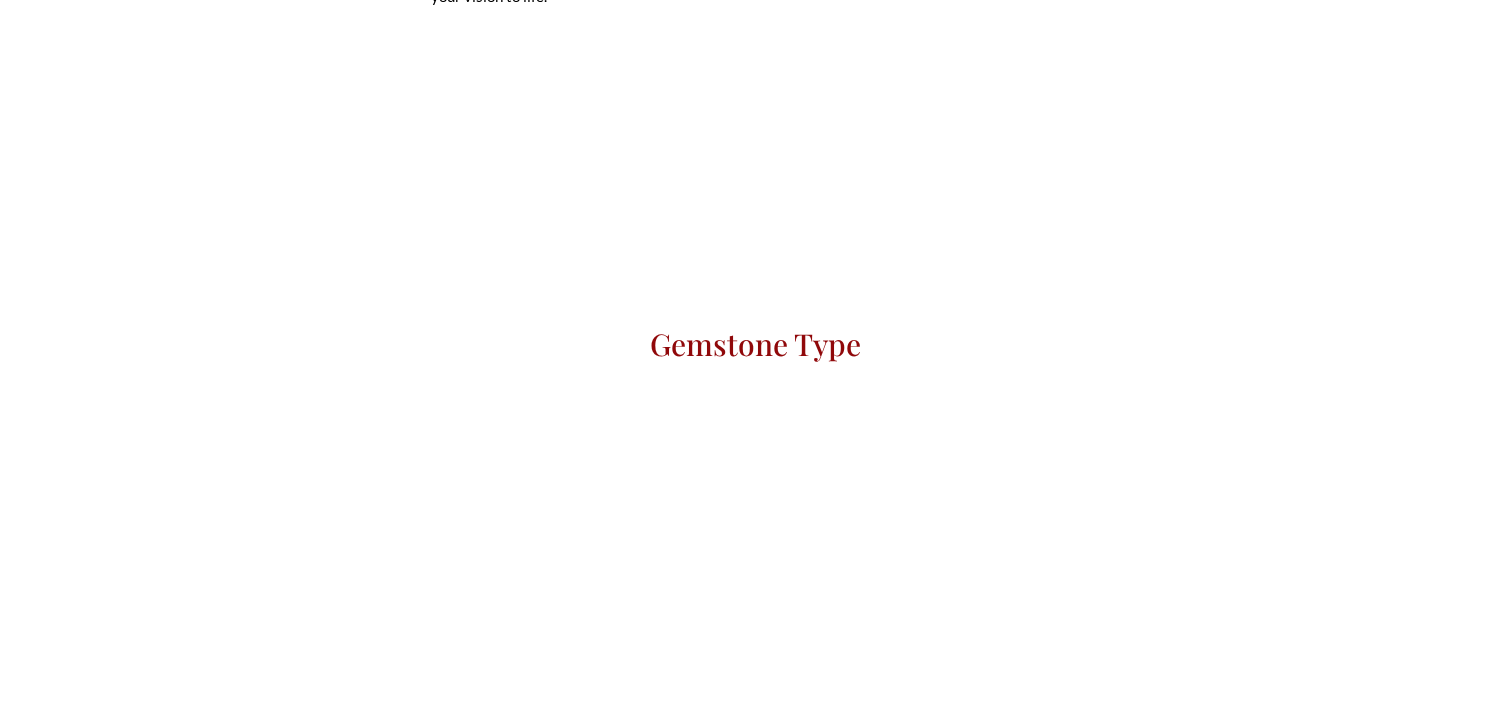 scroll, scrollTop: 0, scrollLeft: 0, axis: both 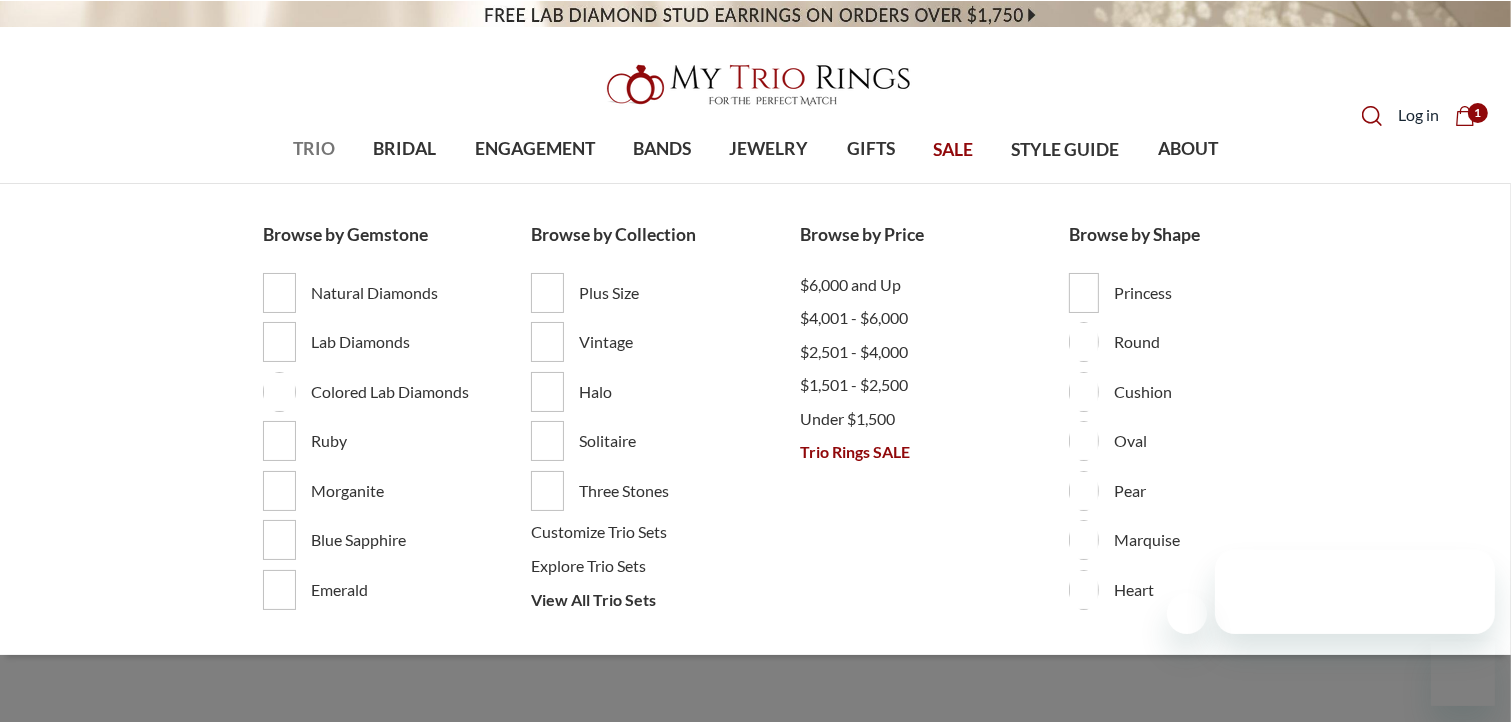 click on "TRIO" at bounding box center [314, 149] 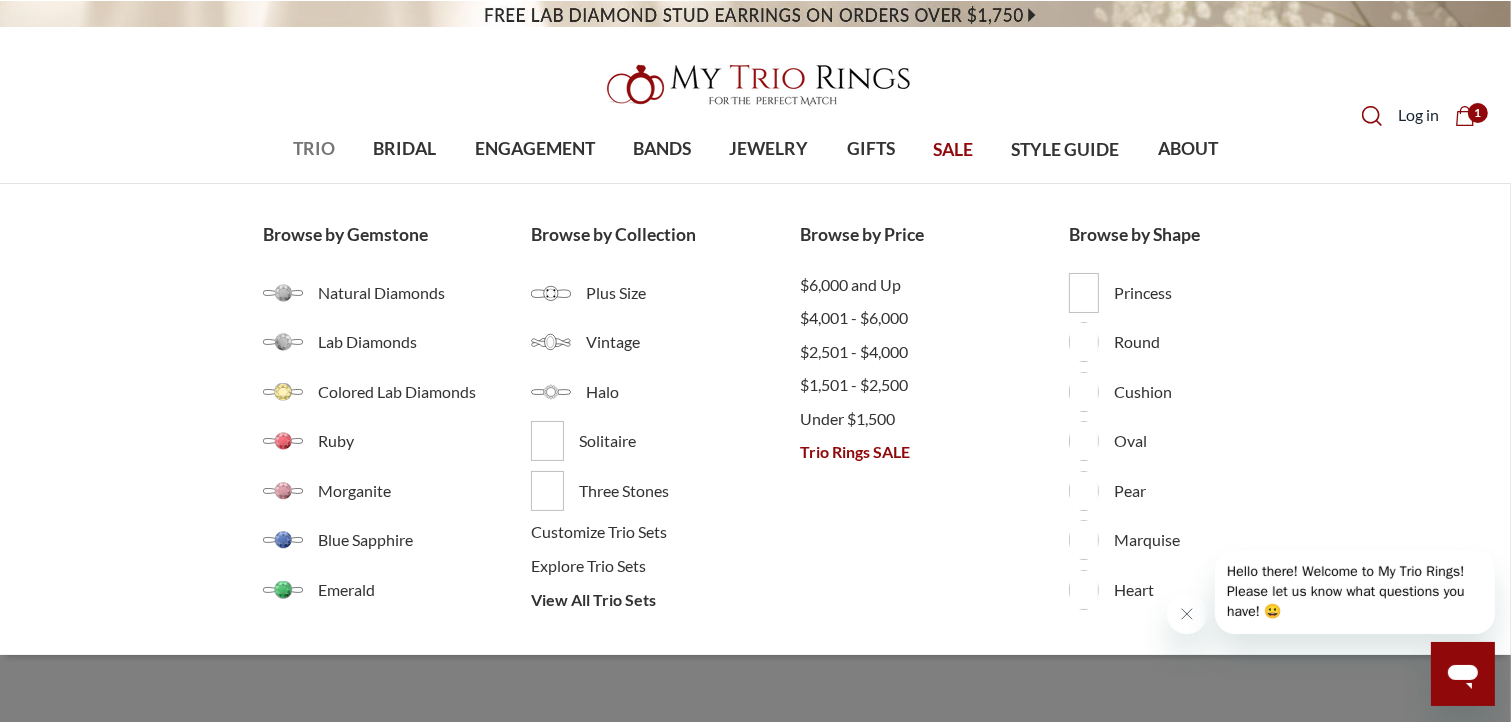 scroll, scrollTop: 0, scrollLeft: 0, axis: both 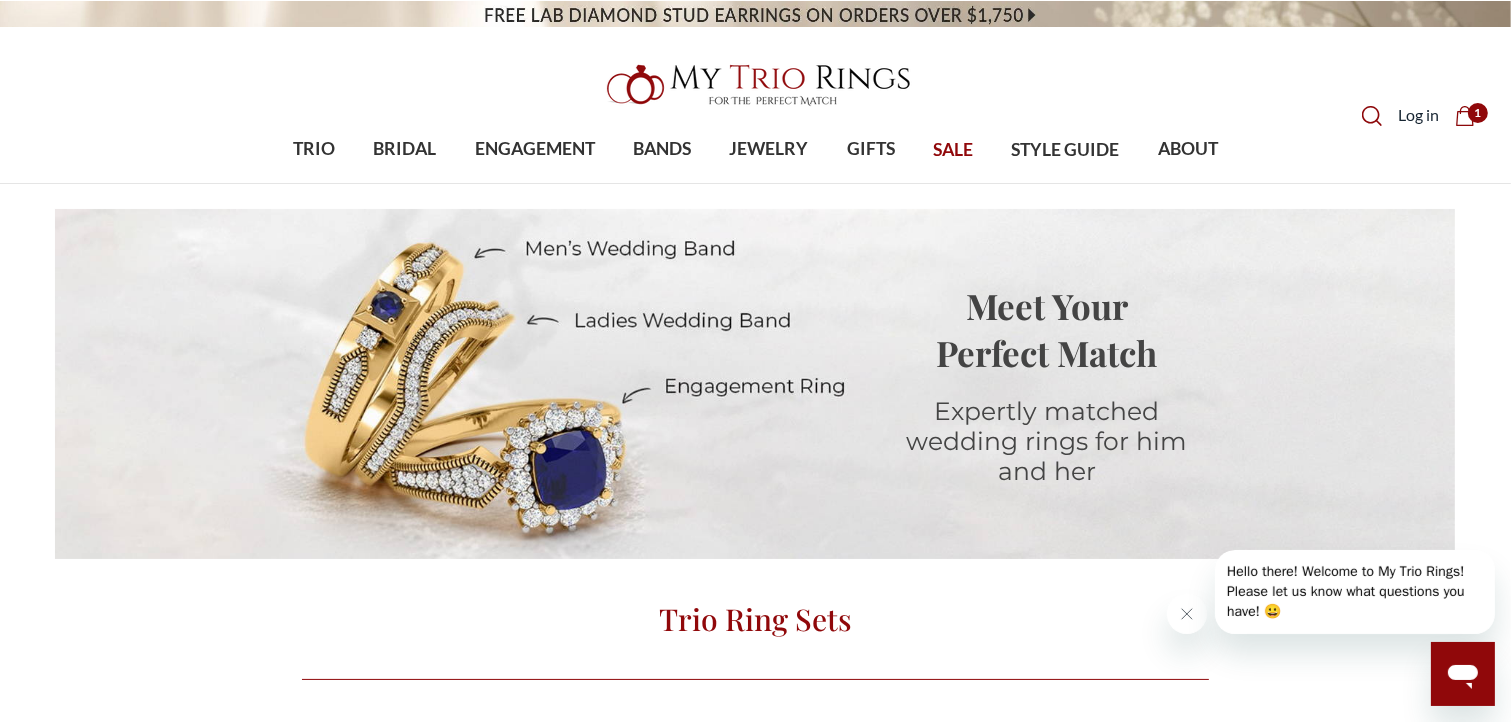 click on "Trio Ring Sets" at bounding box center [755, 619] 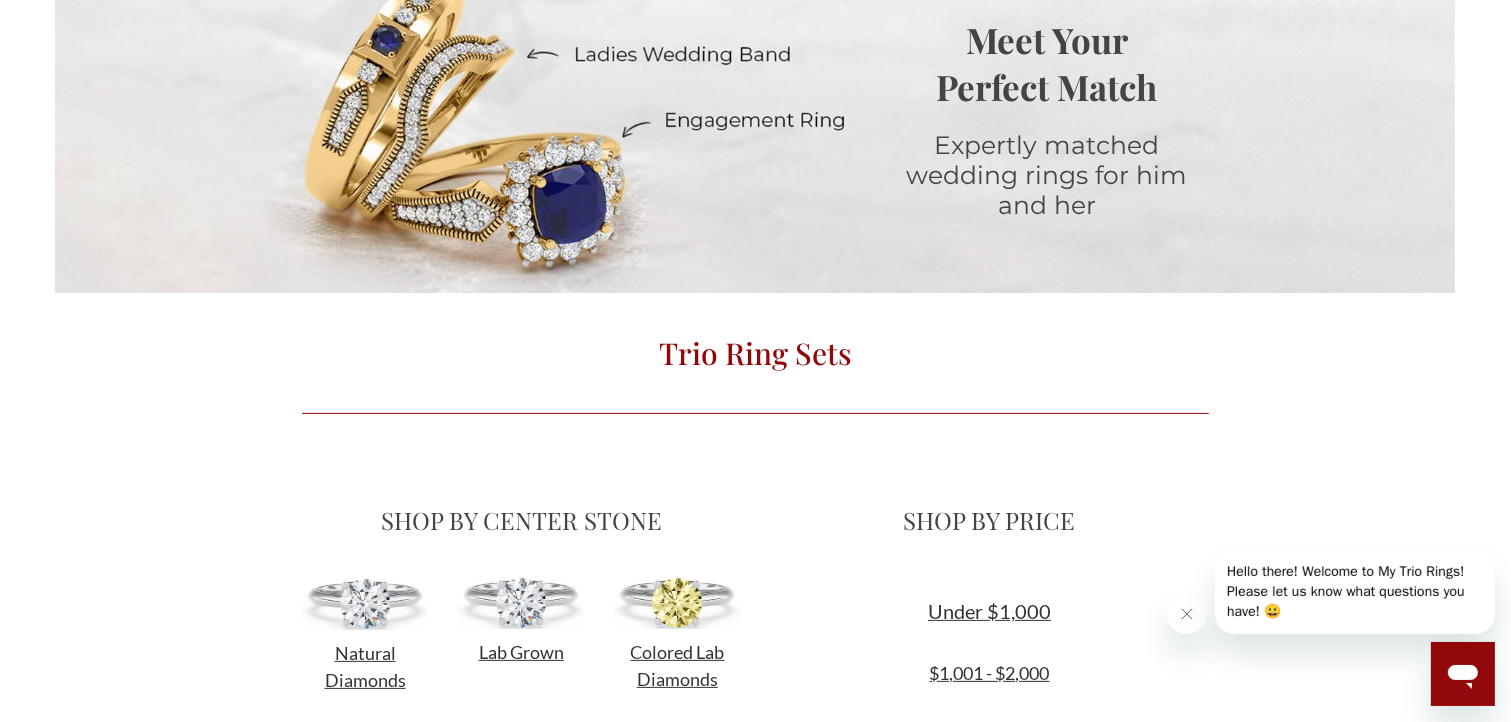 scroll, scrollTop: 300, scrollLeft: 0, axis: vertical 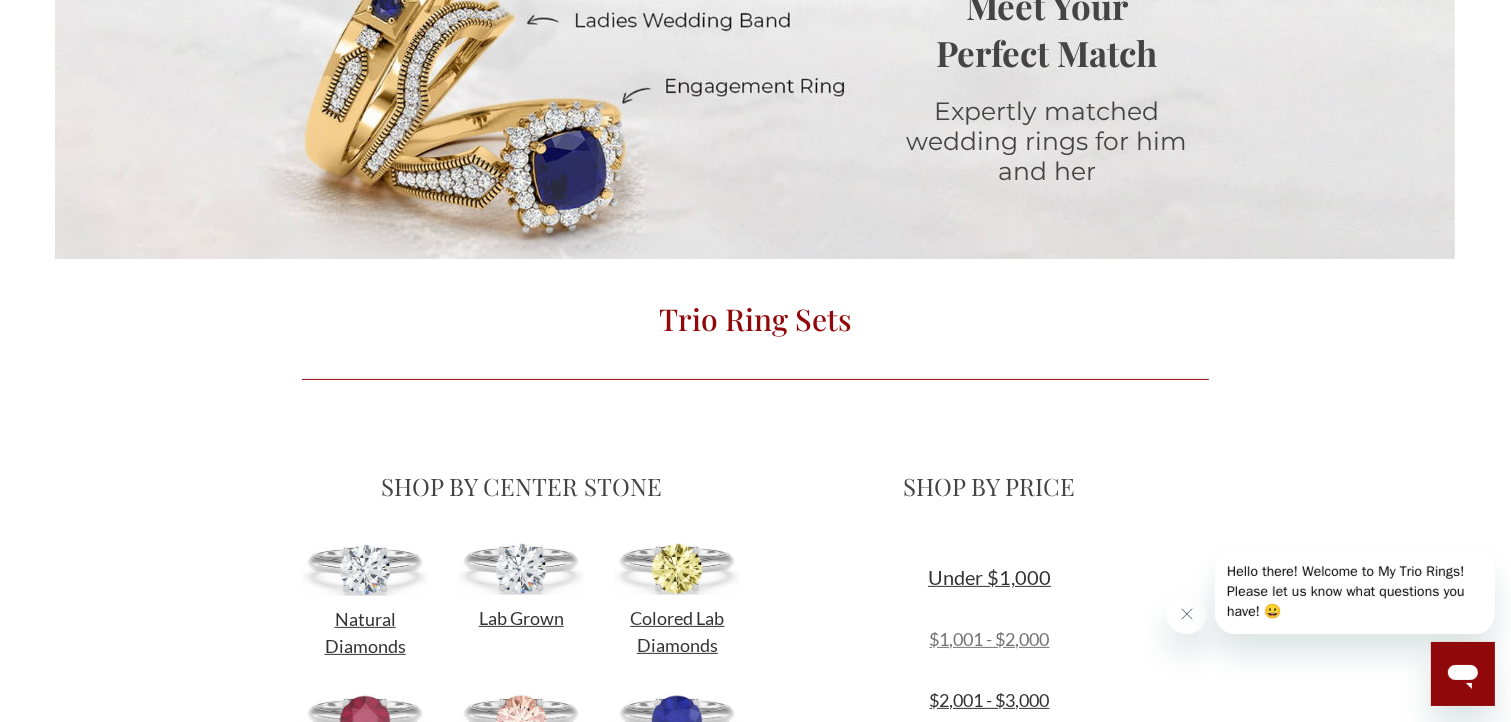 click on "$1,001 - $2,000" at bounding box center [990, 639] 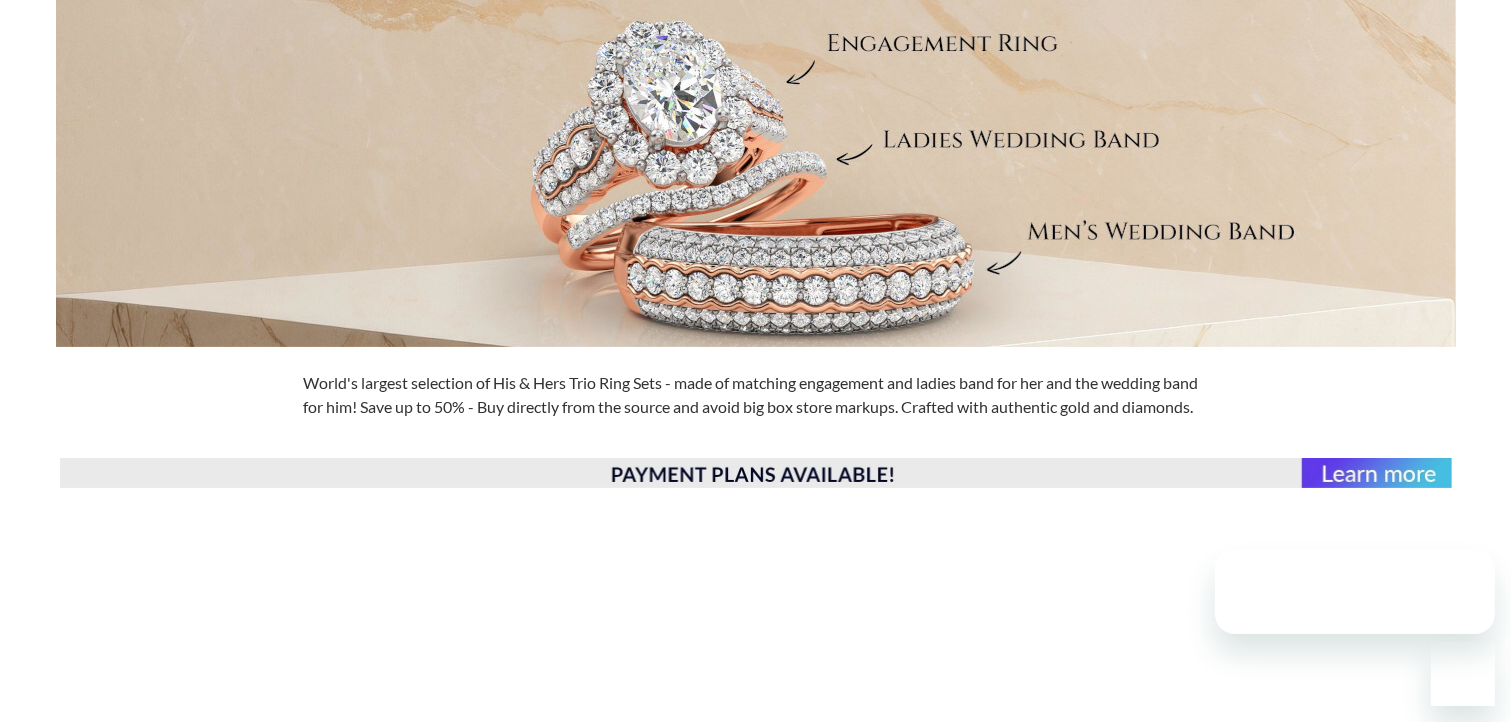 scroll, scrollTop: 400, scrollLeft: 0, axis: vertical 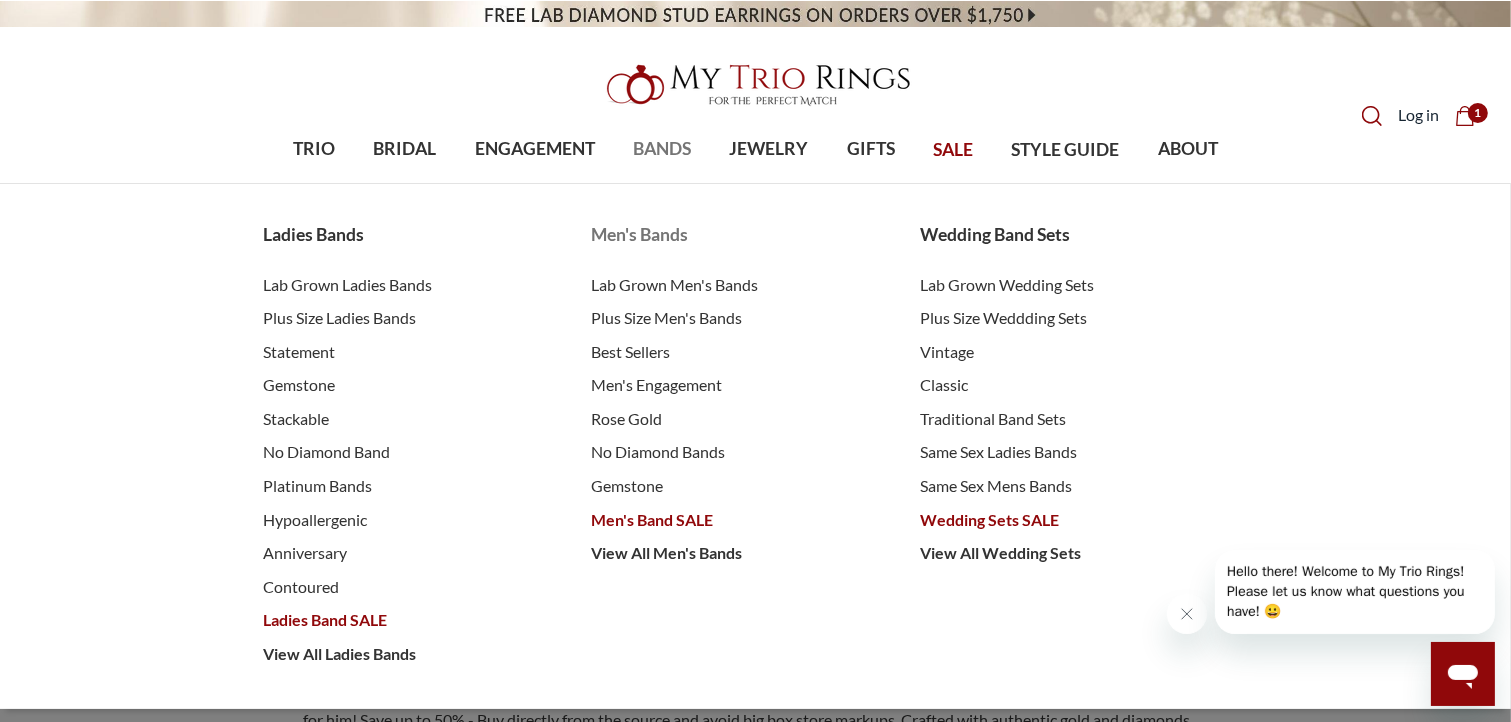 click on "Men's Bands" at bounding box center [735, 235] 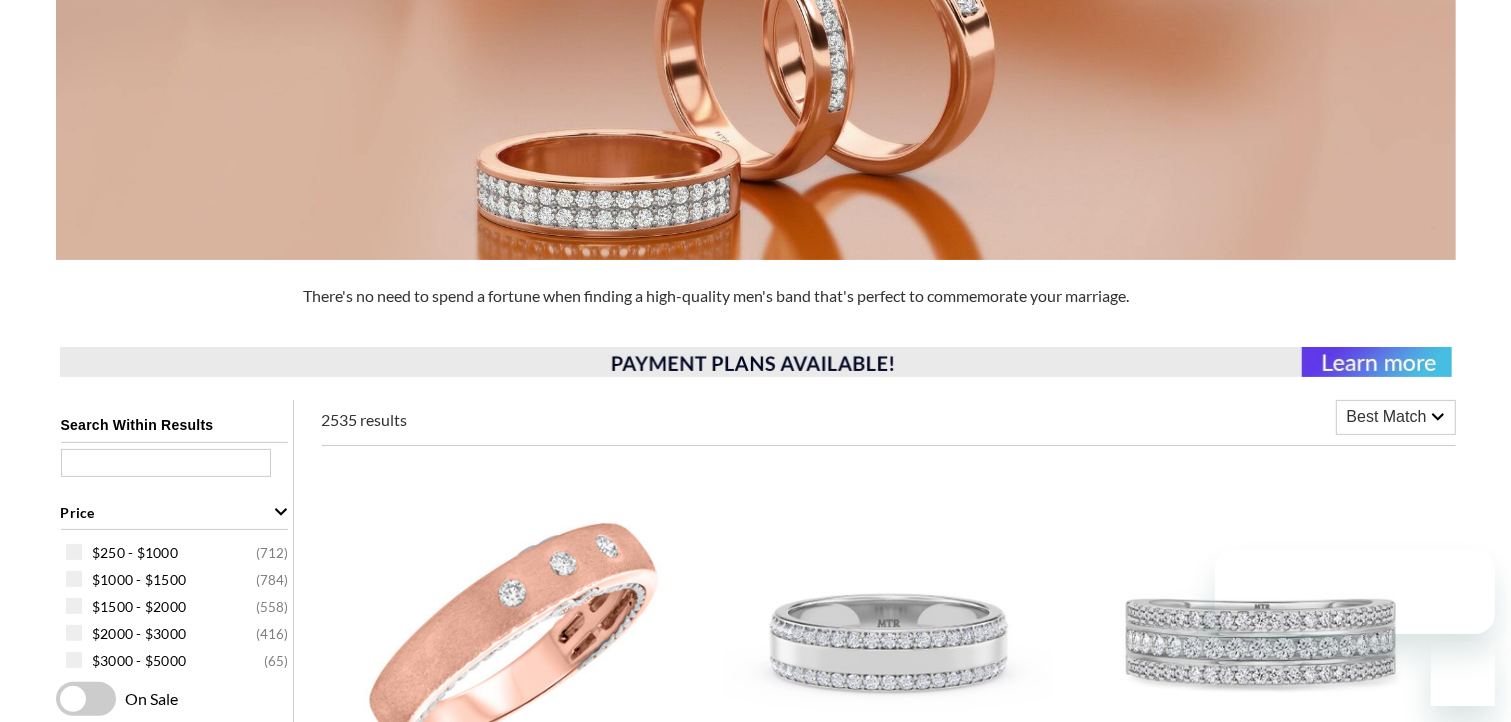 scroll, scrollTop: 800, scrollLeft: 0, axis: vertical 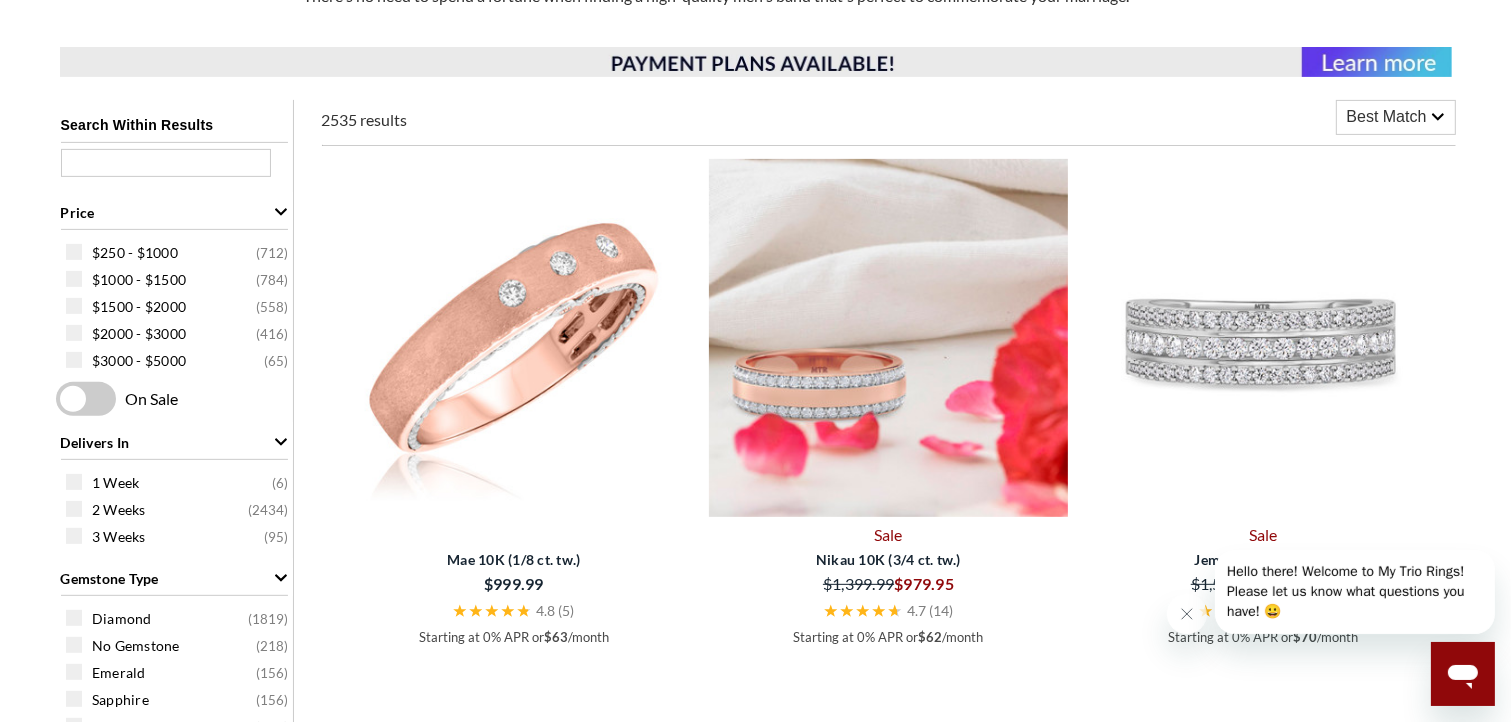 click at bounding box center [888, 338] 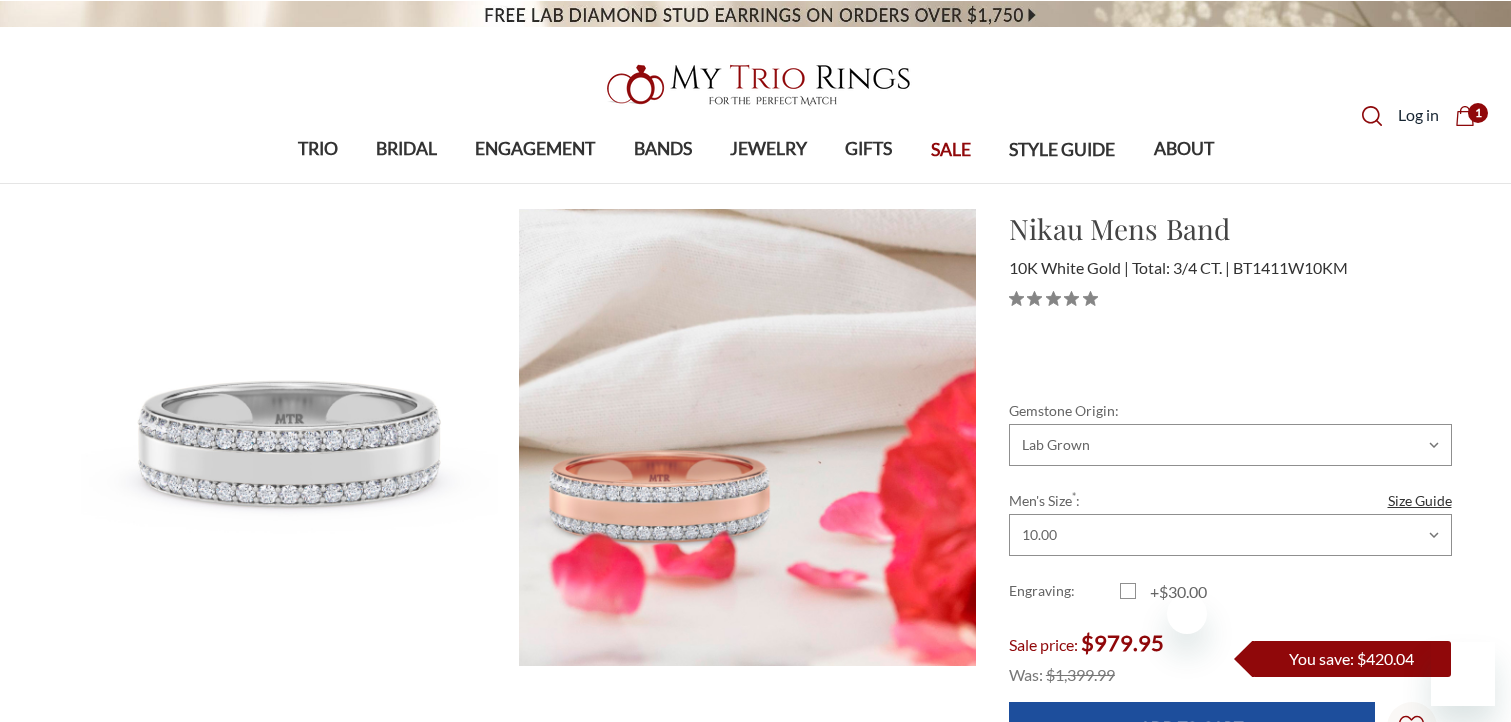 scroll, scrollTop: 0, scrollLeft: 0, axis: both 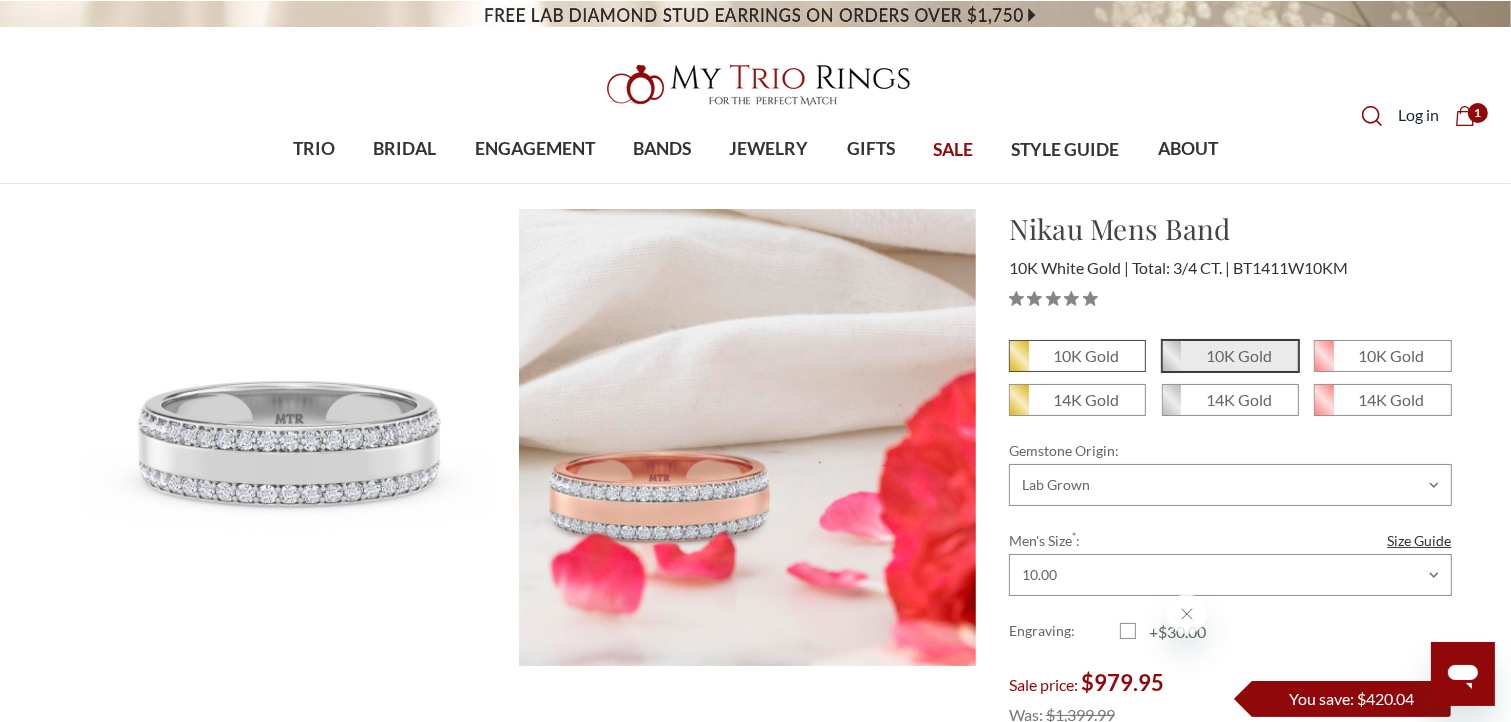 click on "10K  Gold" at bounding box center [1077, 356] 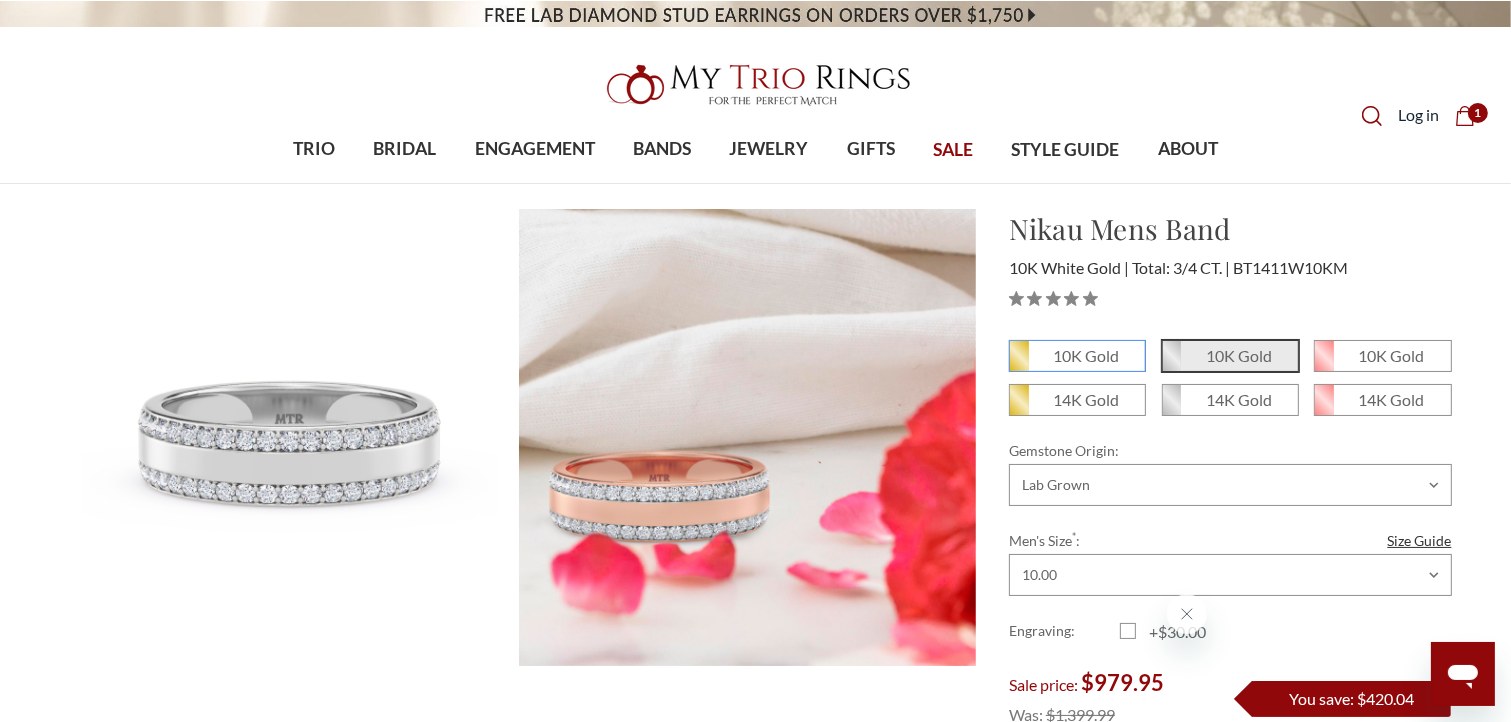 click on "10K  Gold" at bounding box center [1017, 363] 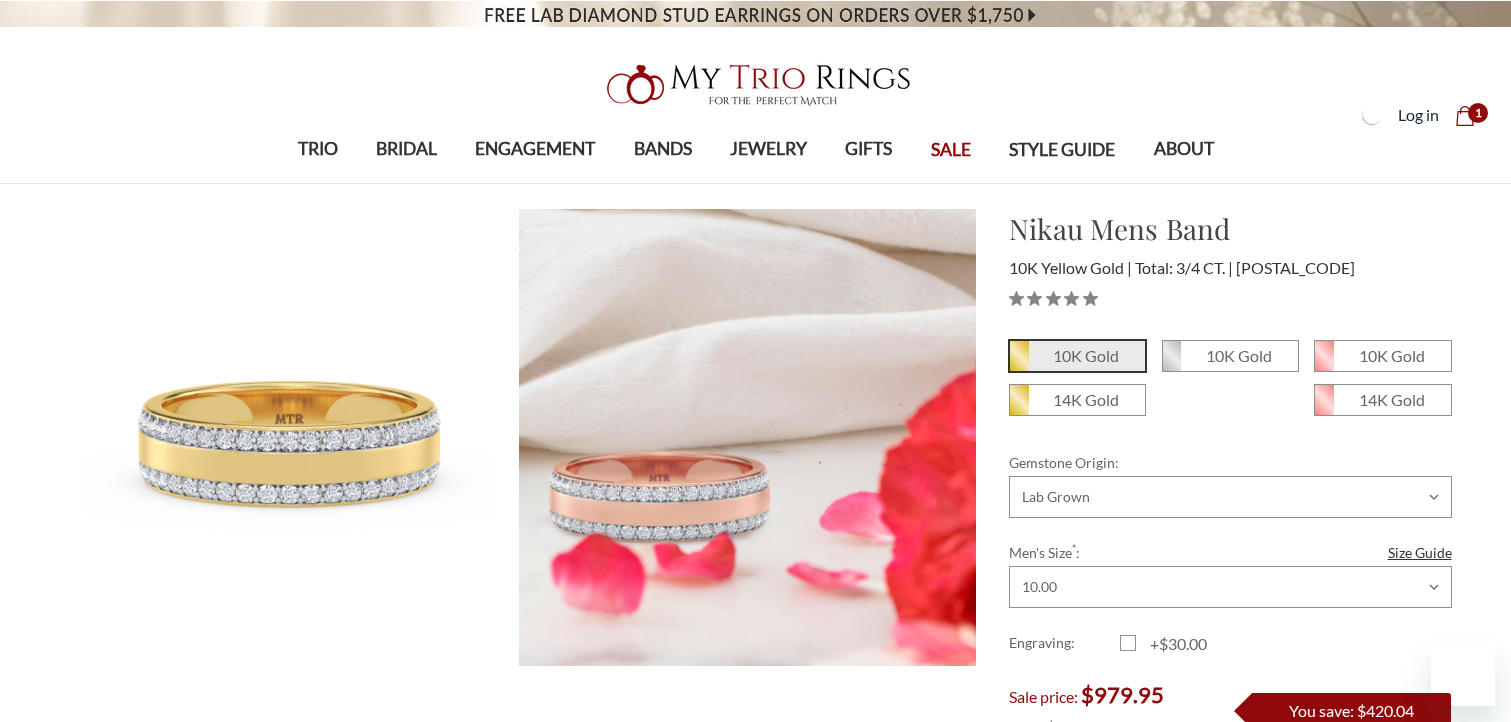 scroll, scrollTop: 400, scrollLeft: 0, axis: vertical 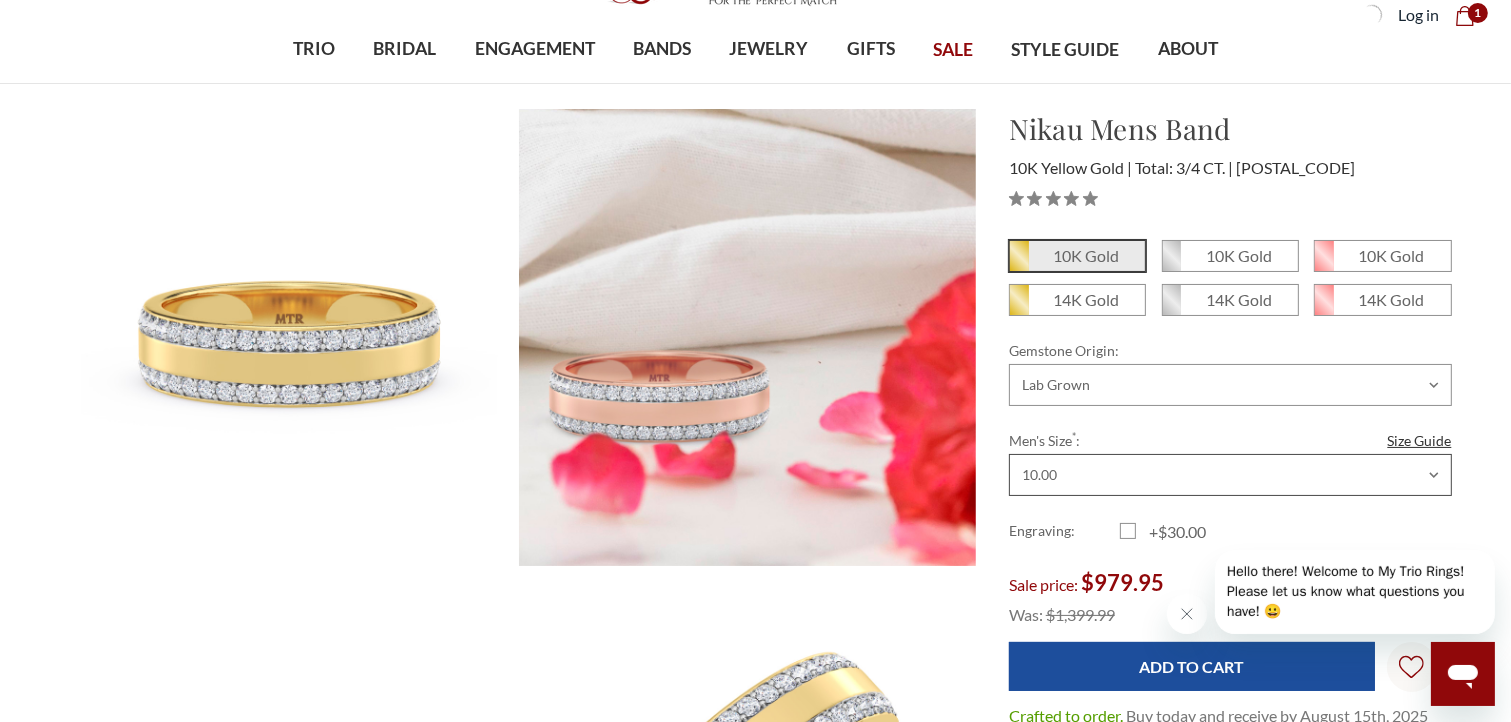 click on "Choose Size
6.00
6.25
6.50
6.75
7.00
7.25
7.50
7.75
8.00
8.25
8.50
8.75
9.00
9.25
9.50
9.75
10.00
10.25
10.50
10.75
11.00
11.25
11.50
11.75
12.00
12.25
12.50
12.75
13.00
13.25
13.50
13.75
14.00
14.25
14.50
14.75
15.00
15.25
15.50
15.75
16.00" at bounding box center (1230, 475) 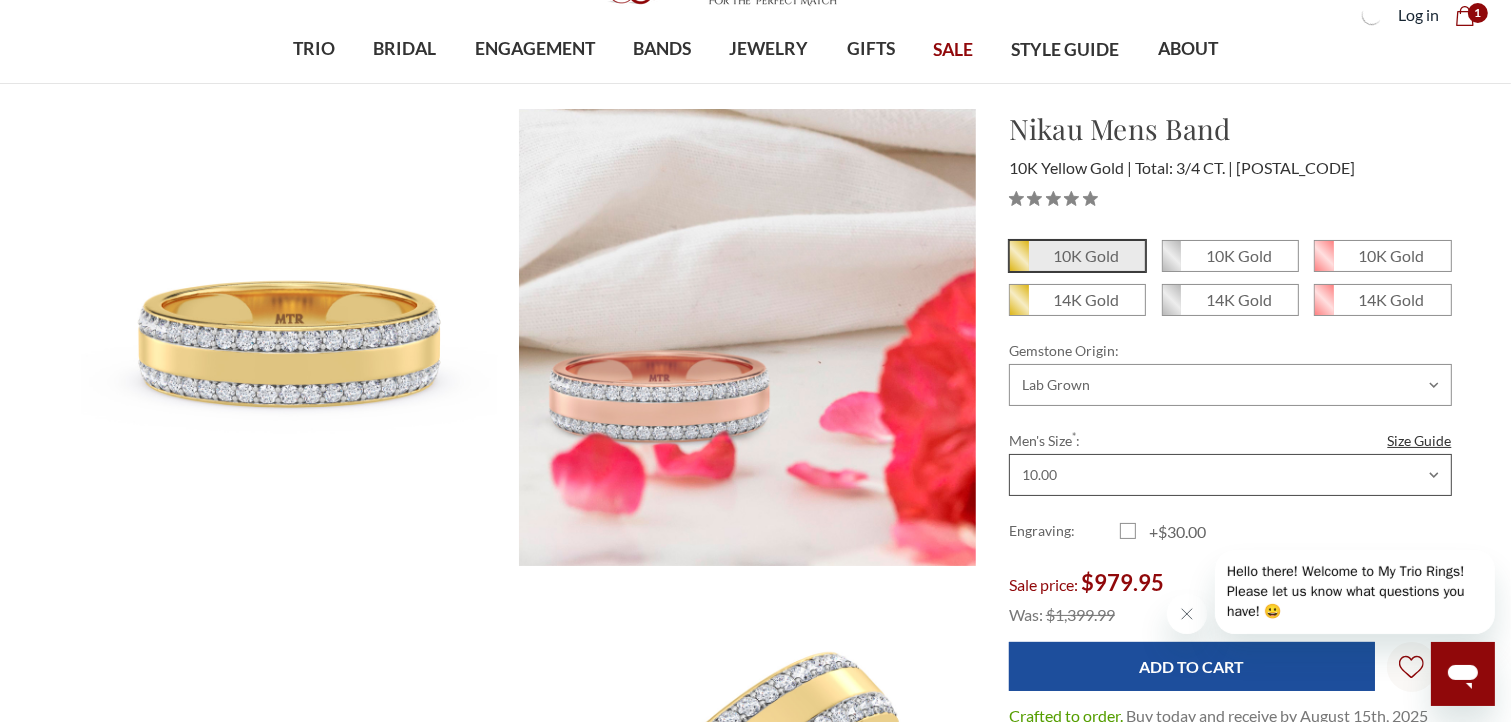 select on "16263324" 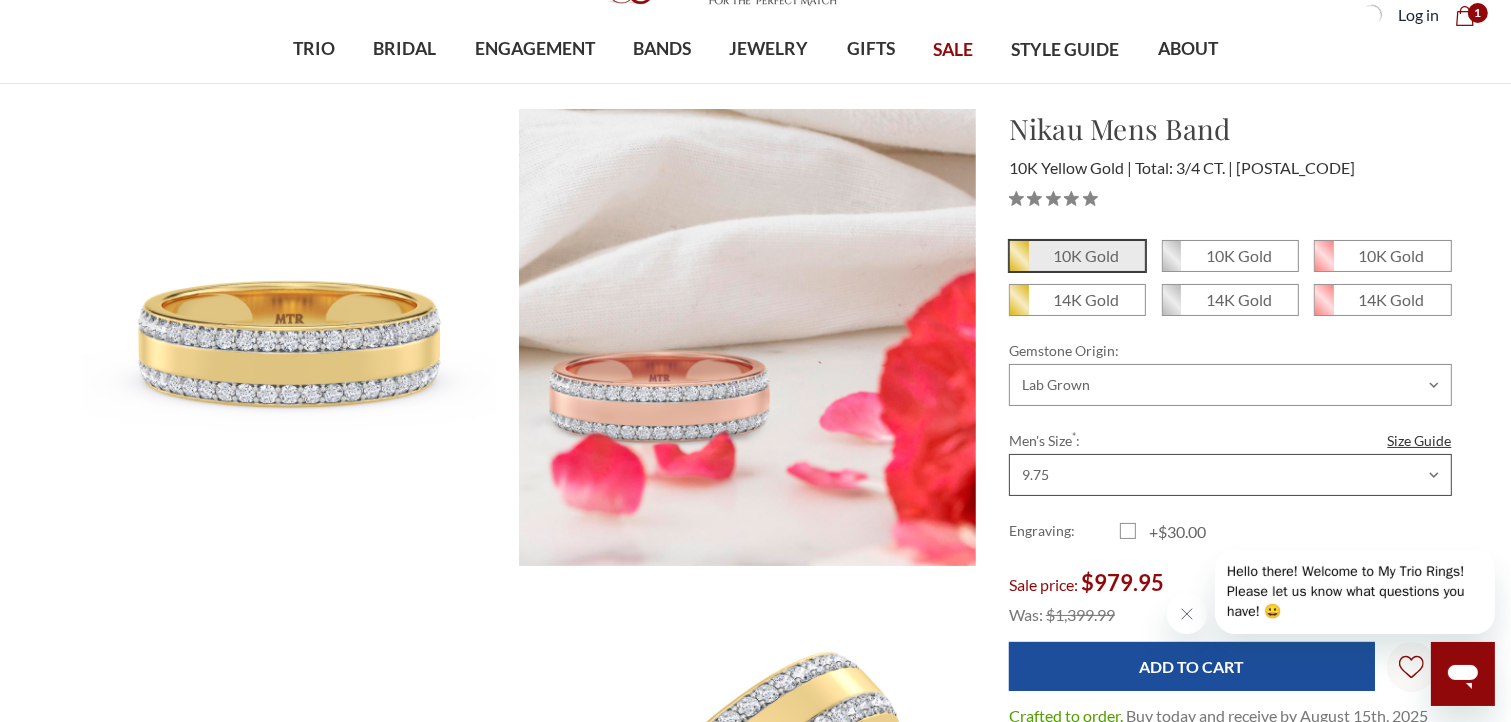 click on "Choose Size
6.00
6.25
6.50
6.75
7.00
7.25
7.50
7.75
8.00
8.25
8.50
8.75
9.00
9.25
9.50
9.75
10.00
10.25
10.50
10.75
11.00
11.25
11.50
11.75
12.00
12.25
12.50
12.75
13.00
13.25
13.50
13.75
14.00
14.25
14.50
14.75
15.00
15.25
15.50
15.75
16.00" at bounding box center [1230, 475] 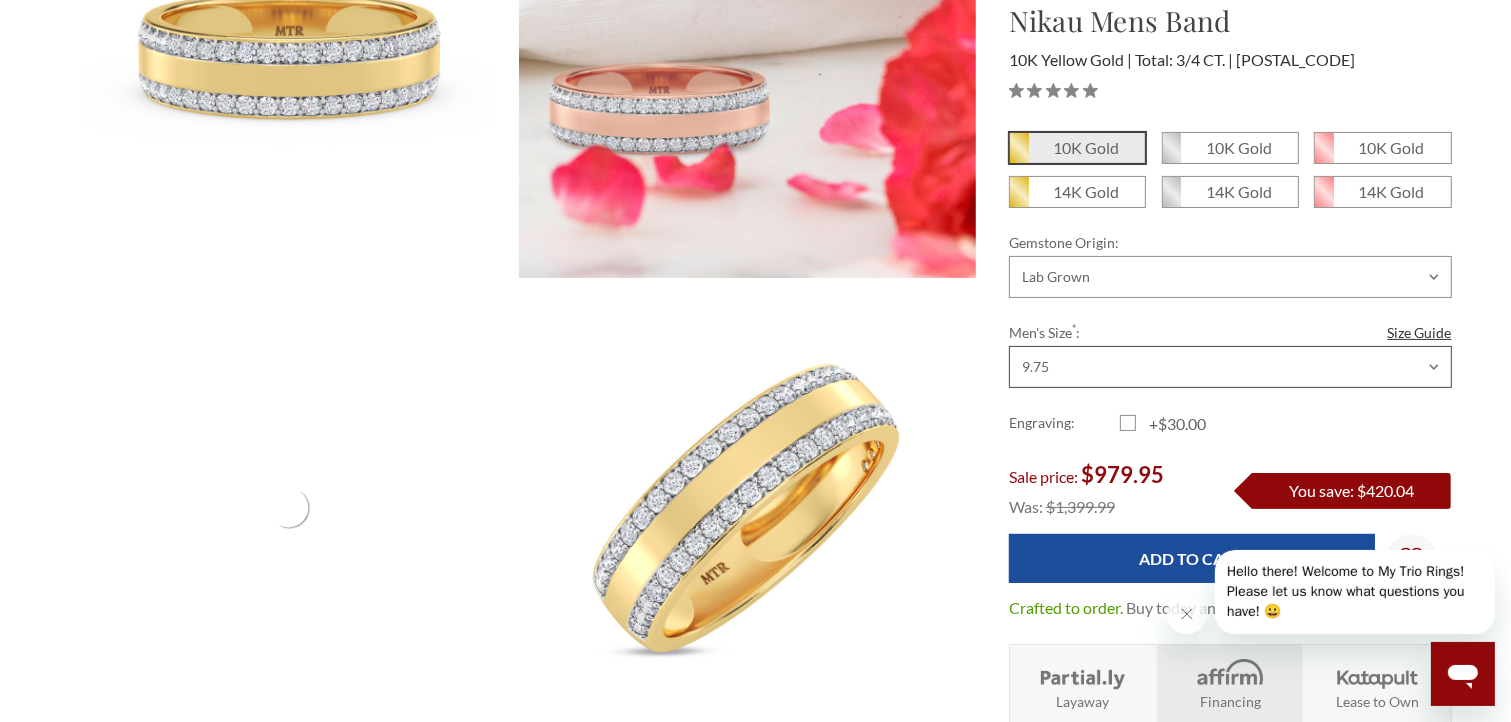 scroll, scrollTop: 400, scrollLeft: 0, axis: vertical 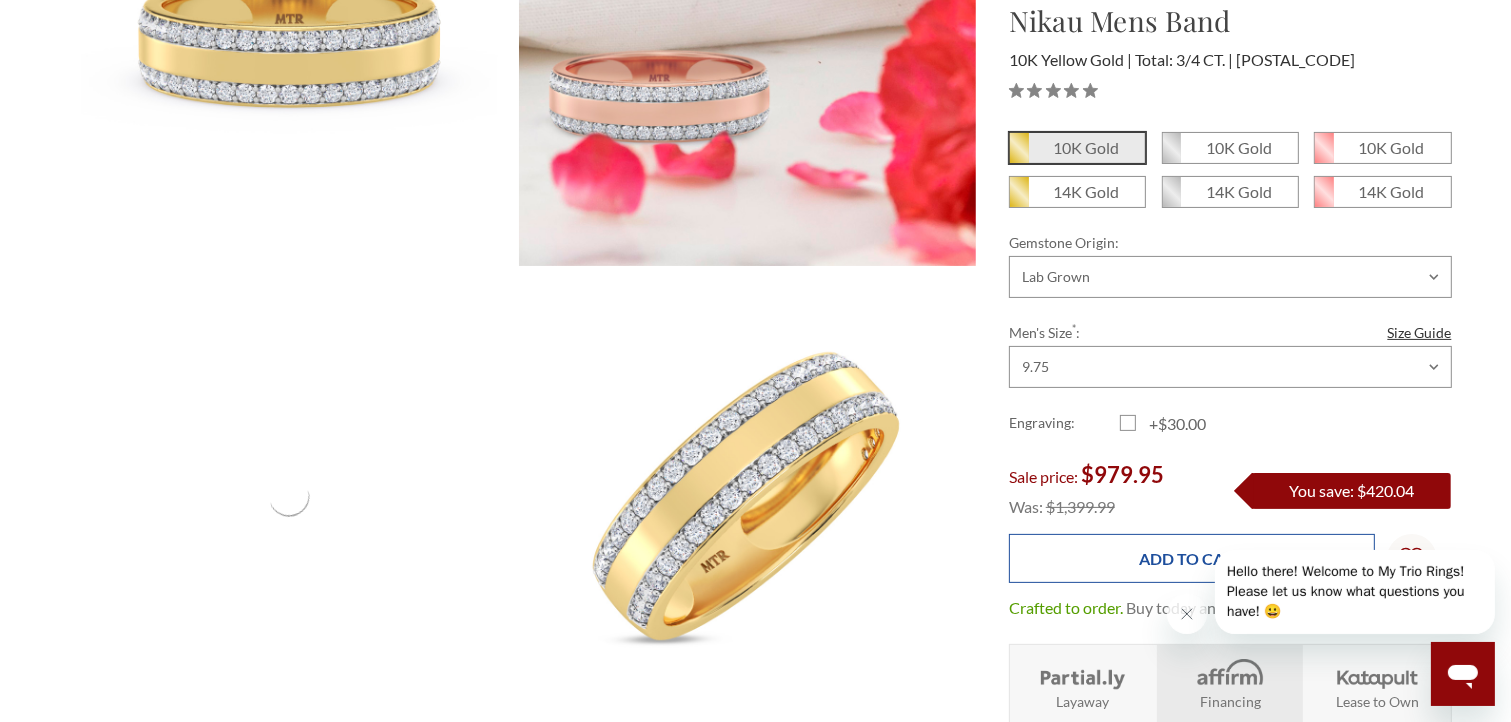 click on "Add to Cart" at bounding box center (1192, 558) 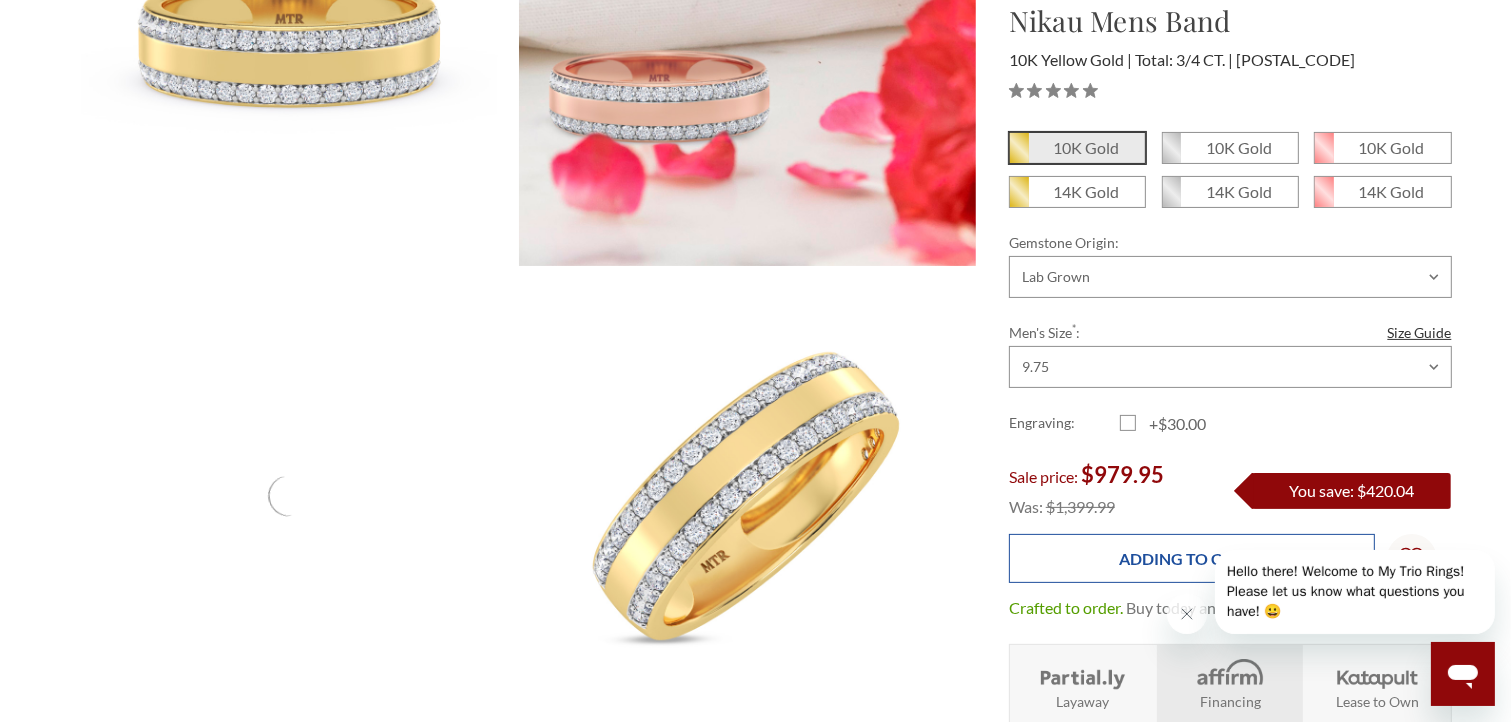 type on "Add to Cart" 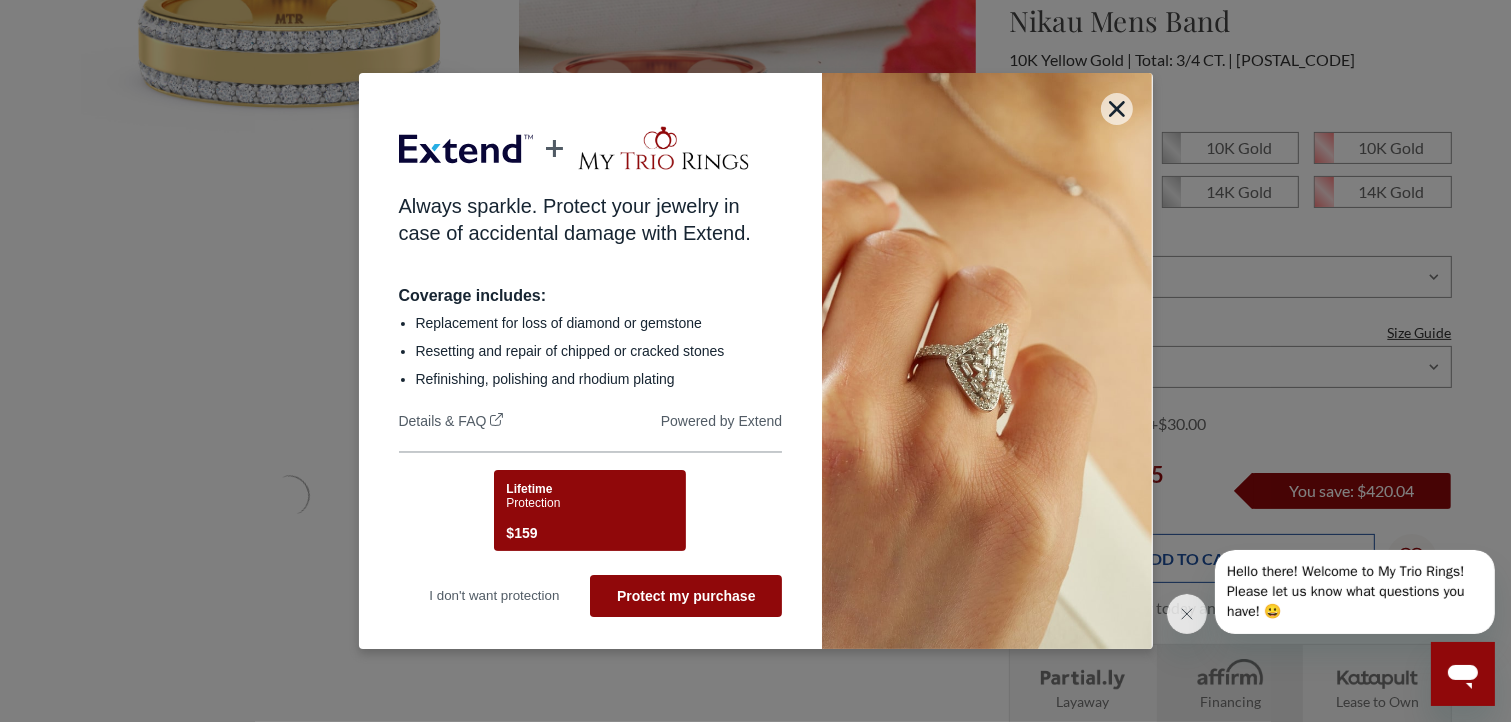 scroll, scrollTop: 0, scrollLeft: 0, axis: both 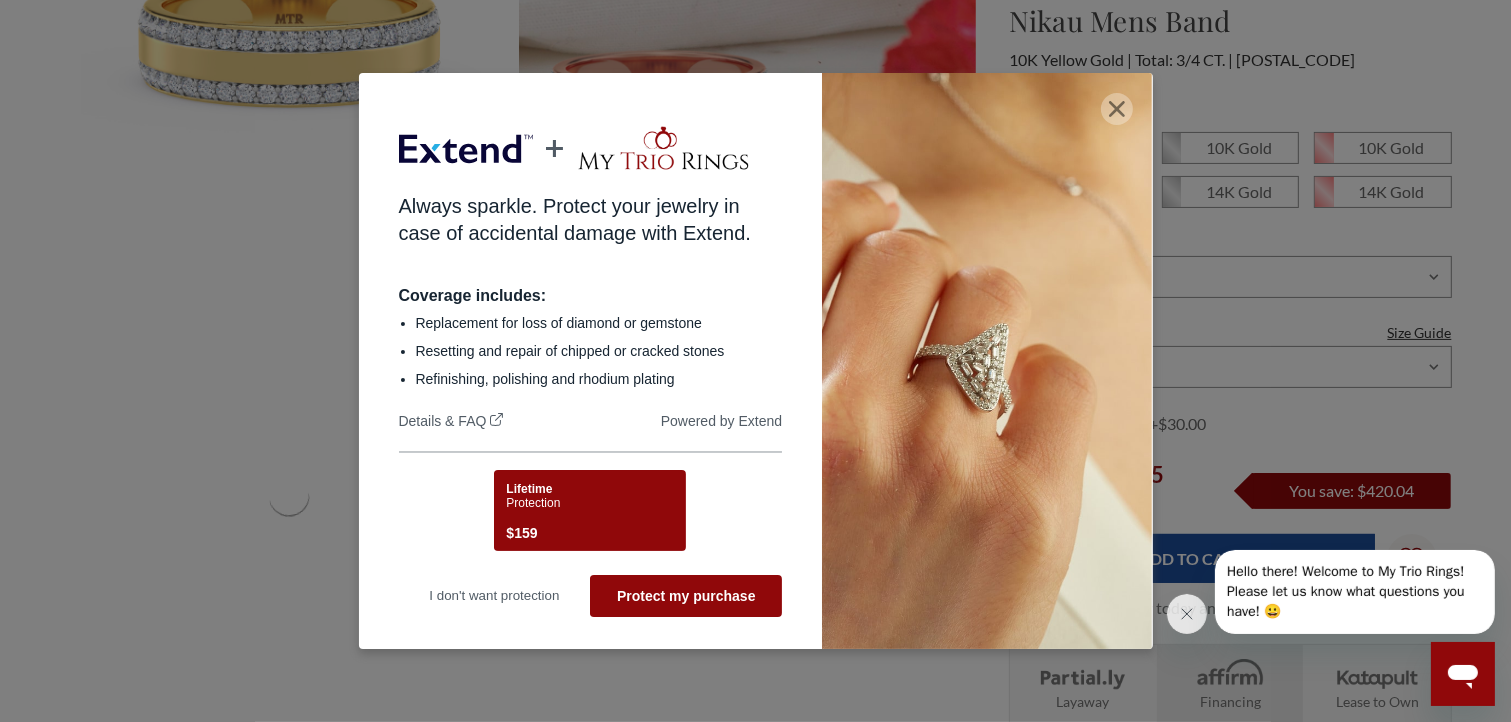 click 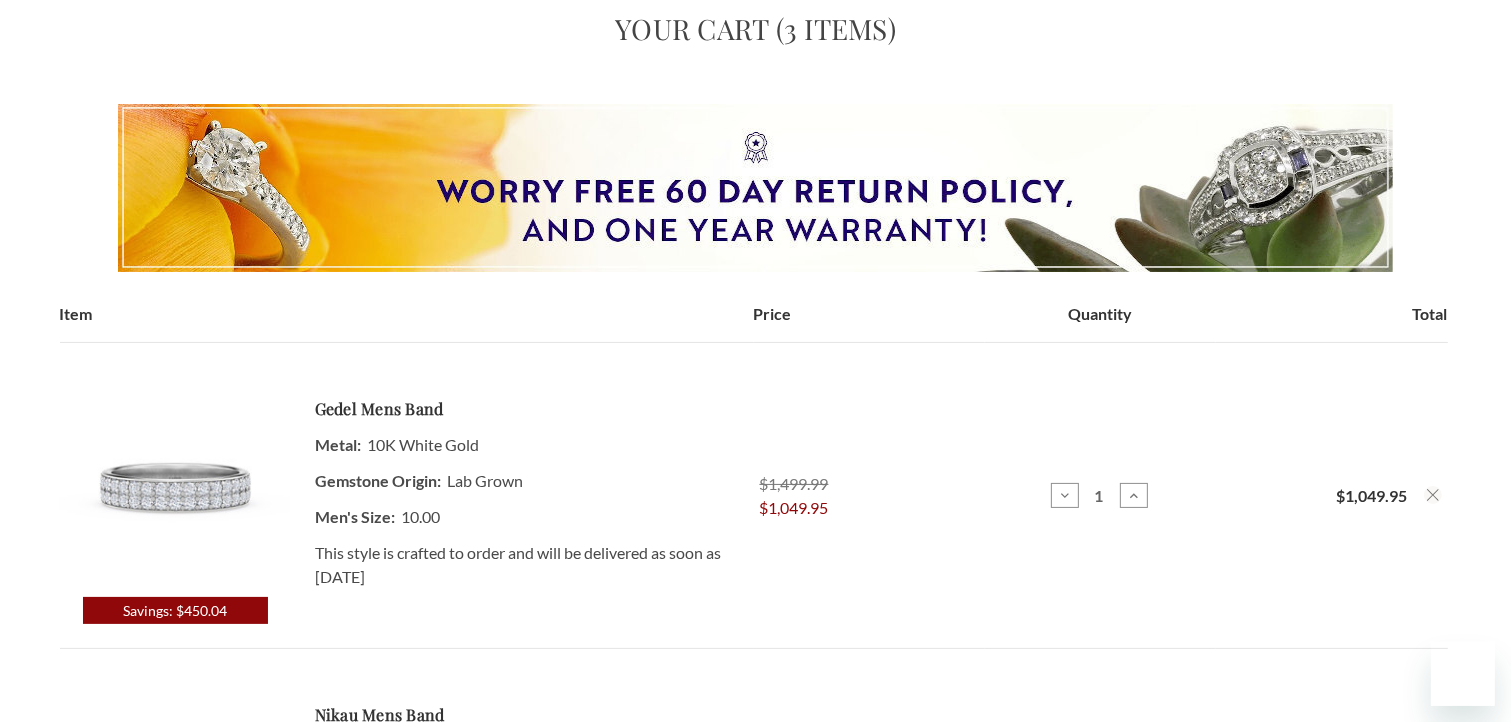 scroll, scrollTop: 200, scrollLeft: 0, axis: vertical 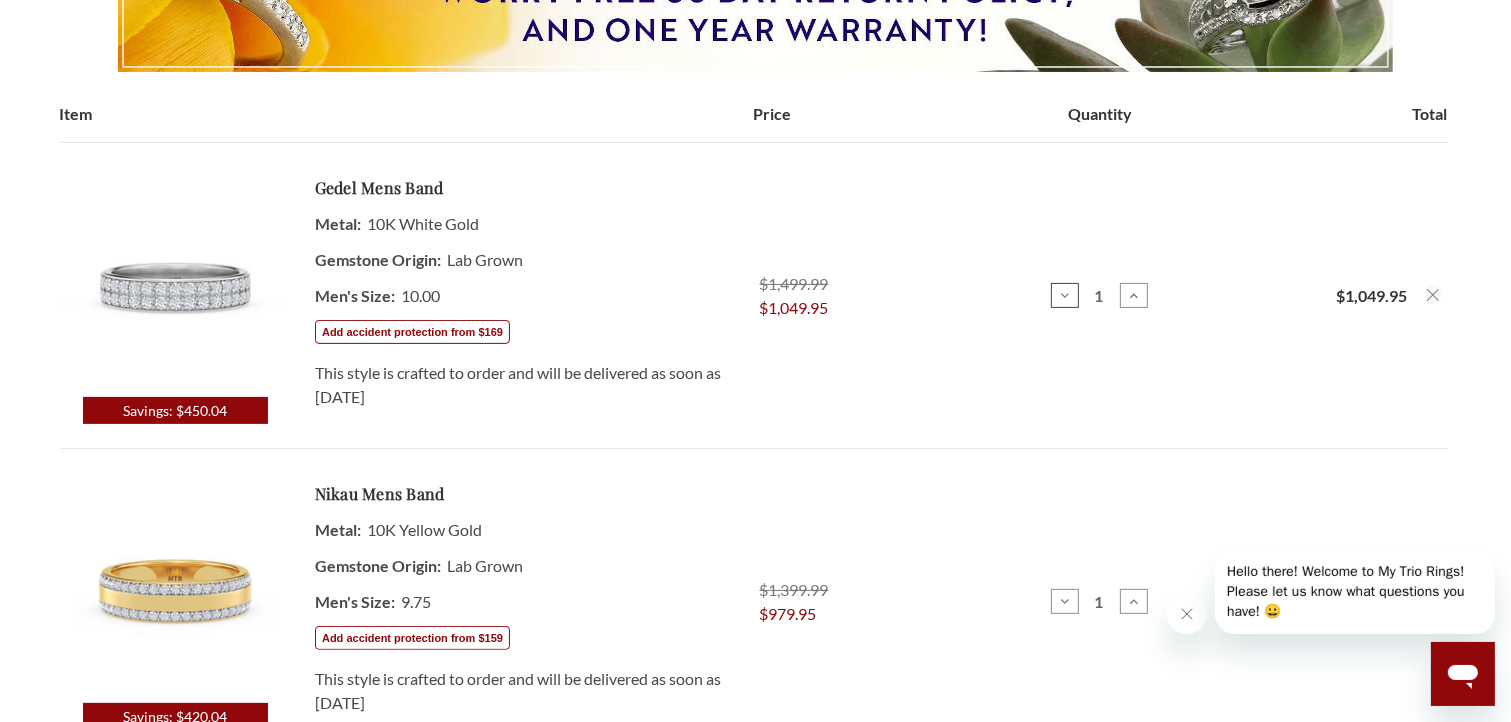 click 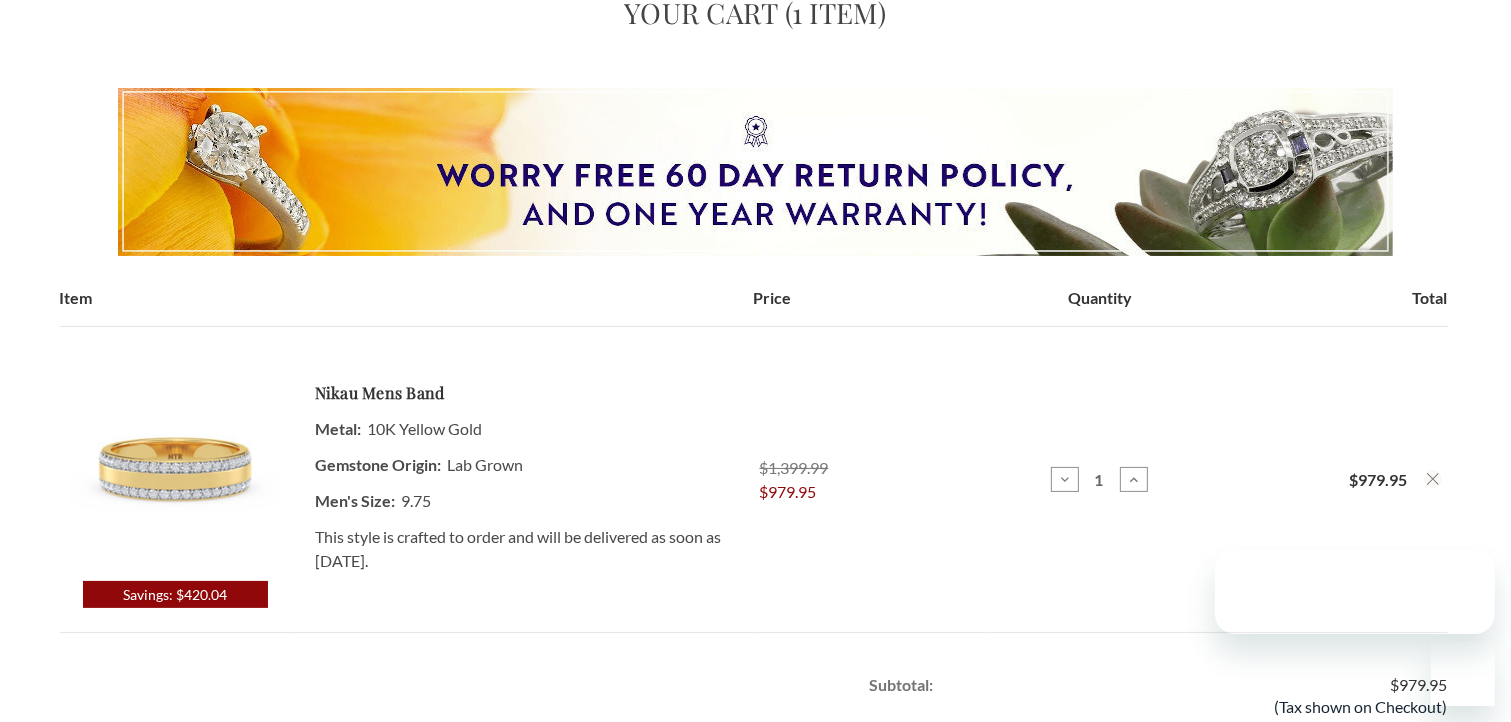 scroll, scrollTop: 200, scrollLeft: 0, axis: vertical 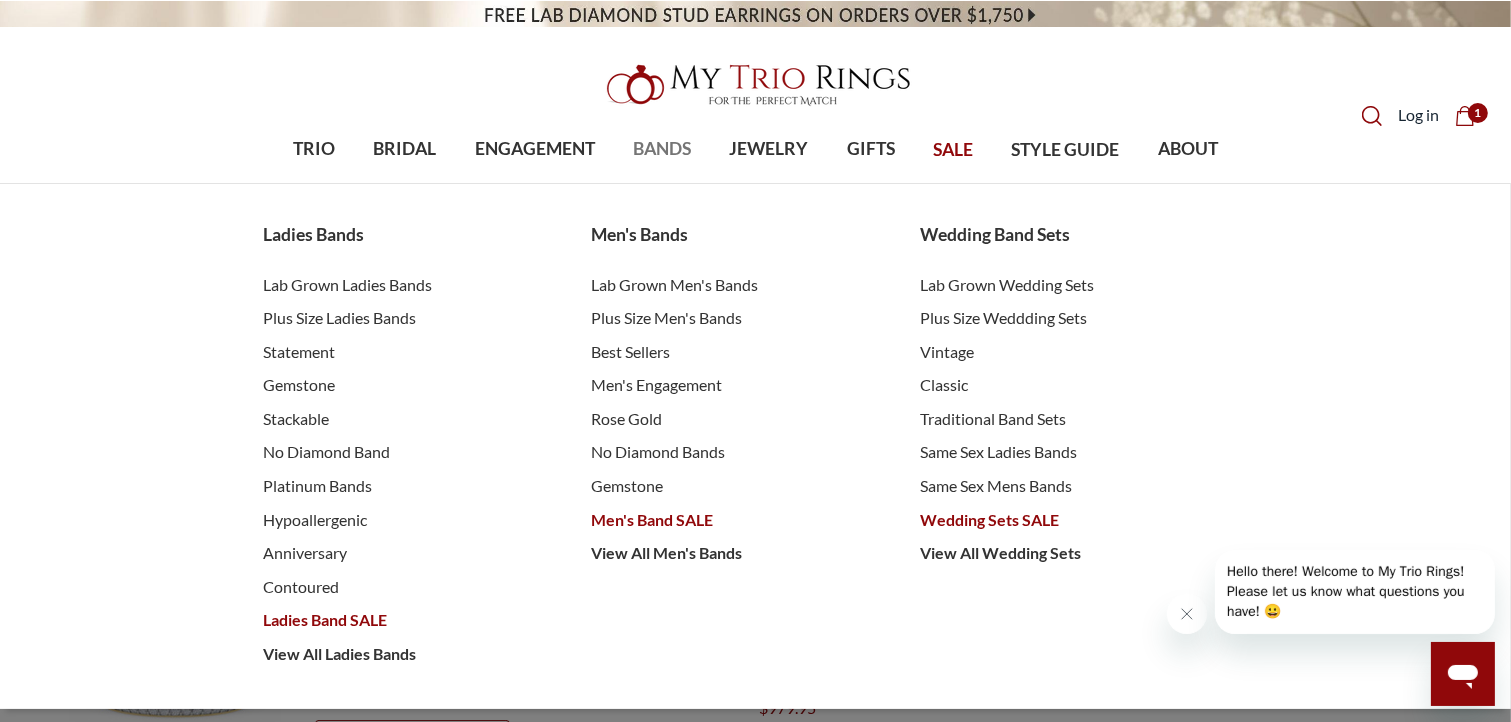 click on "BANDS" at bounding box center [662, 149] 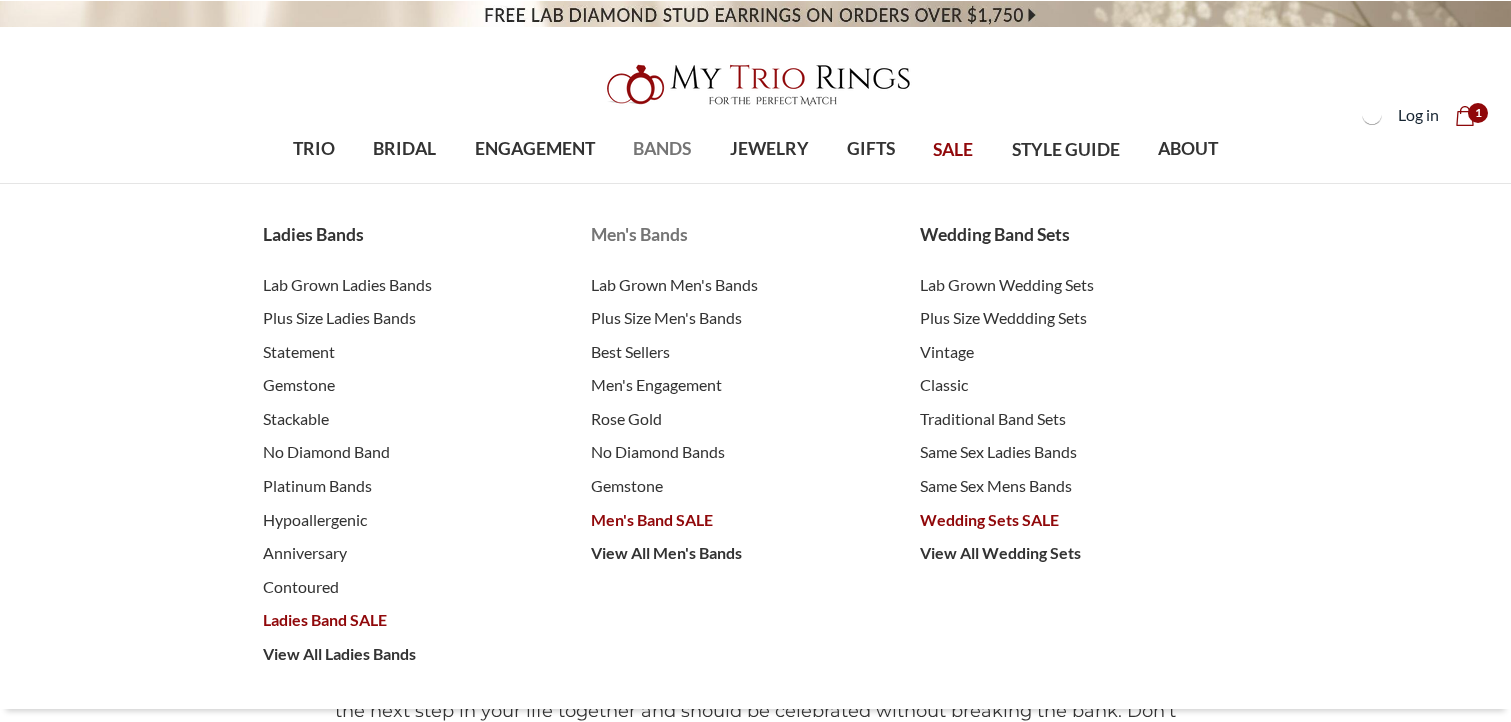 scroll, scrollTop: 0, scrollLeft: 0, axis: both 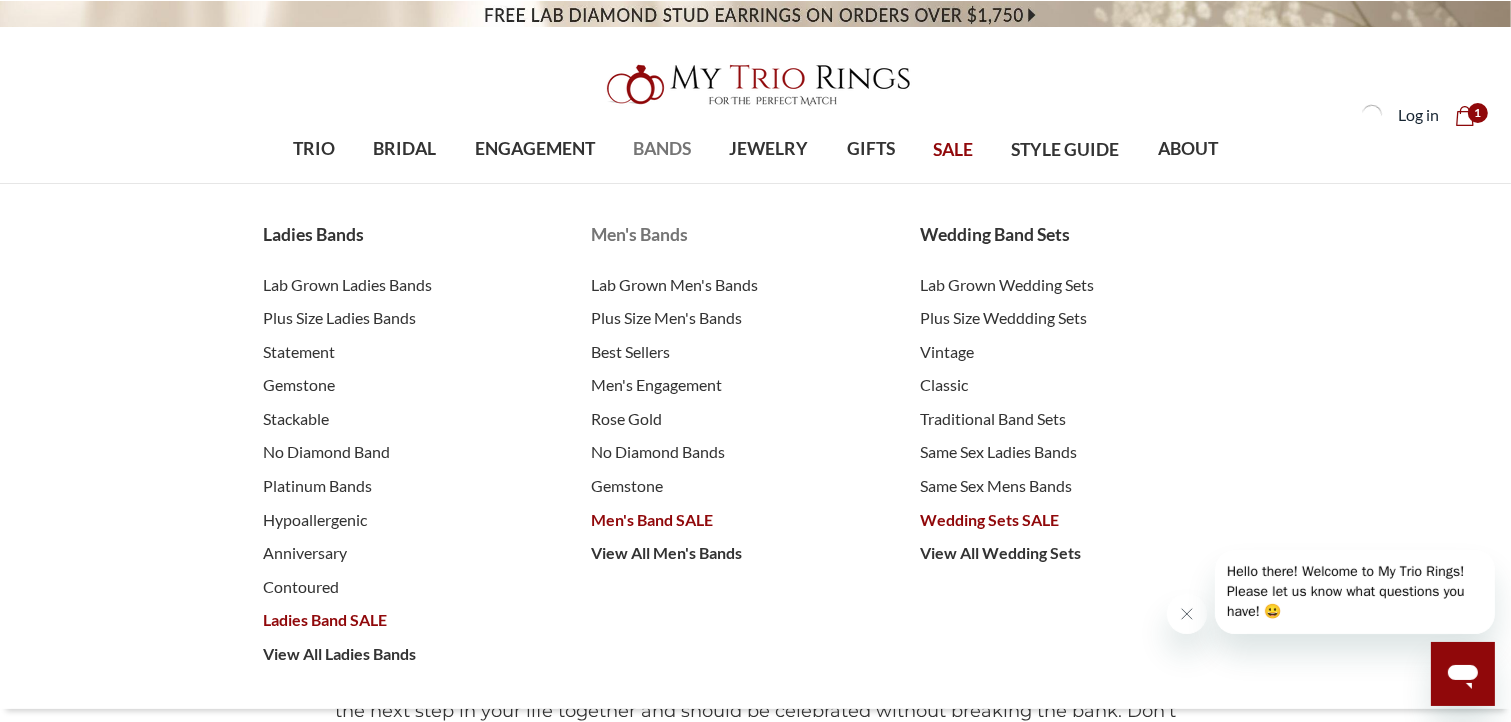 click on "Men's Bands" at bounding box center [735, 235] 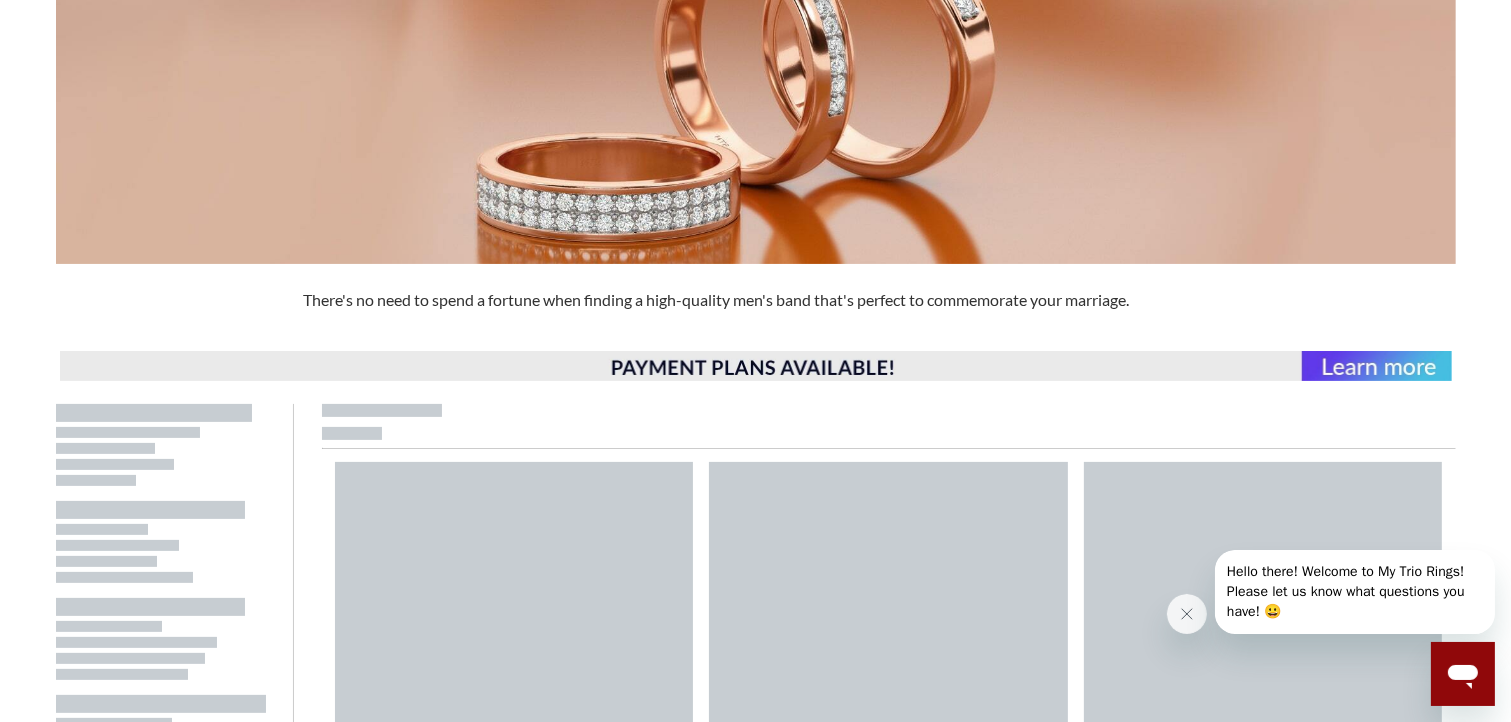 scroll, scrollTop: 500, scrollLeft: 0, axis: vertical 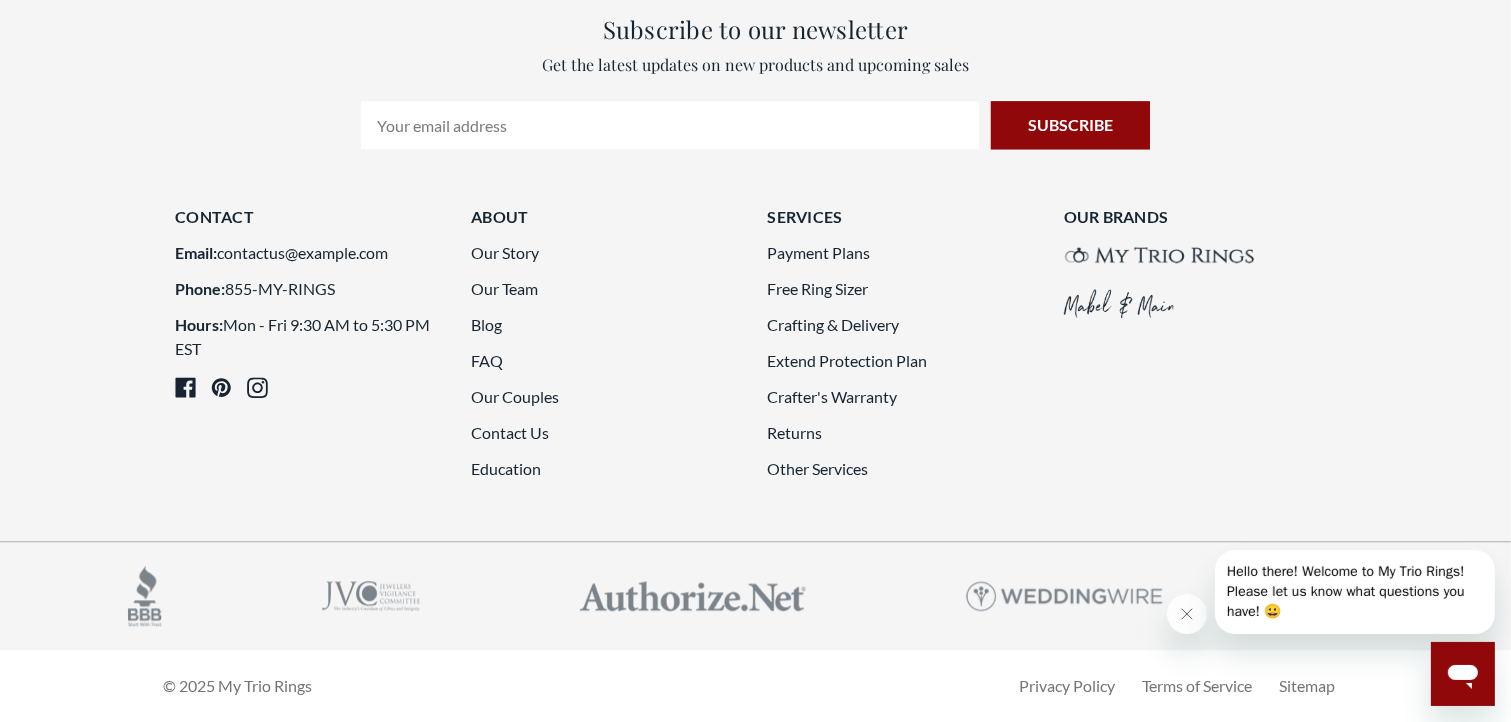 click on "2" 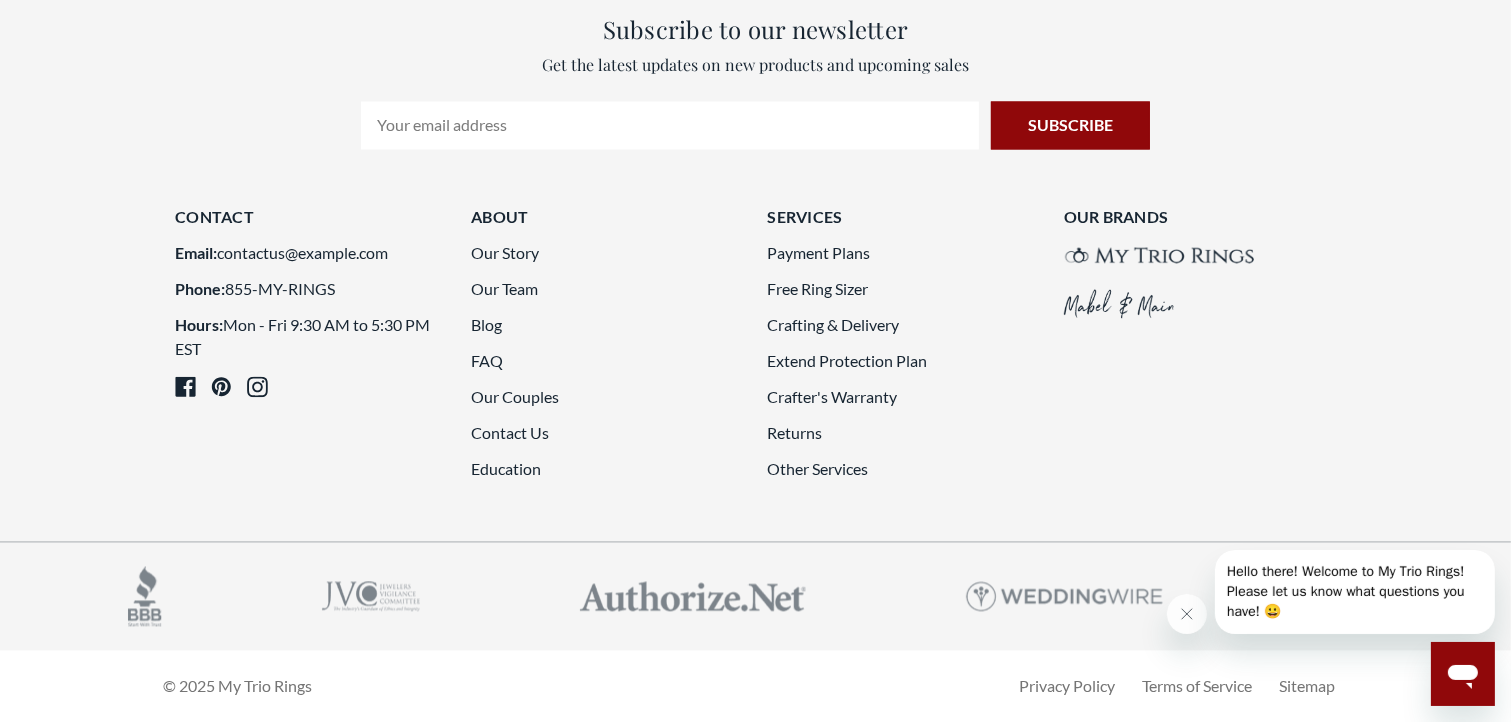 scroll, scrollTop: 5376, scrollLeft: 0, axis: vertical 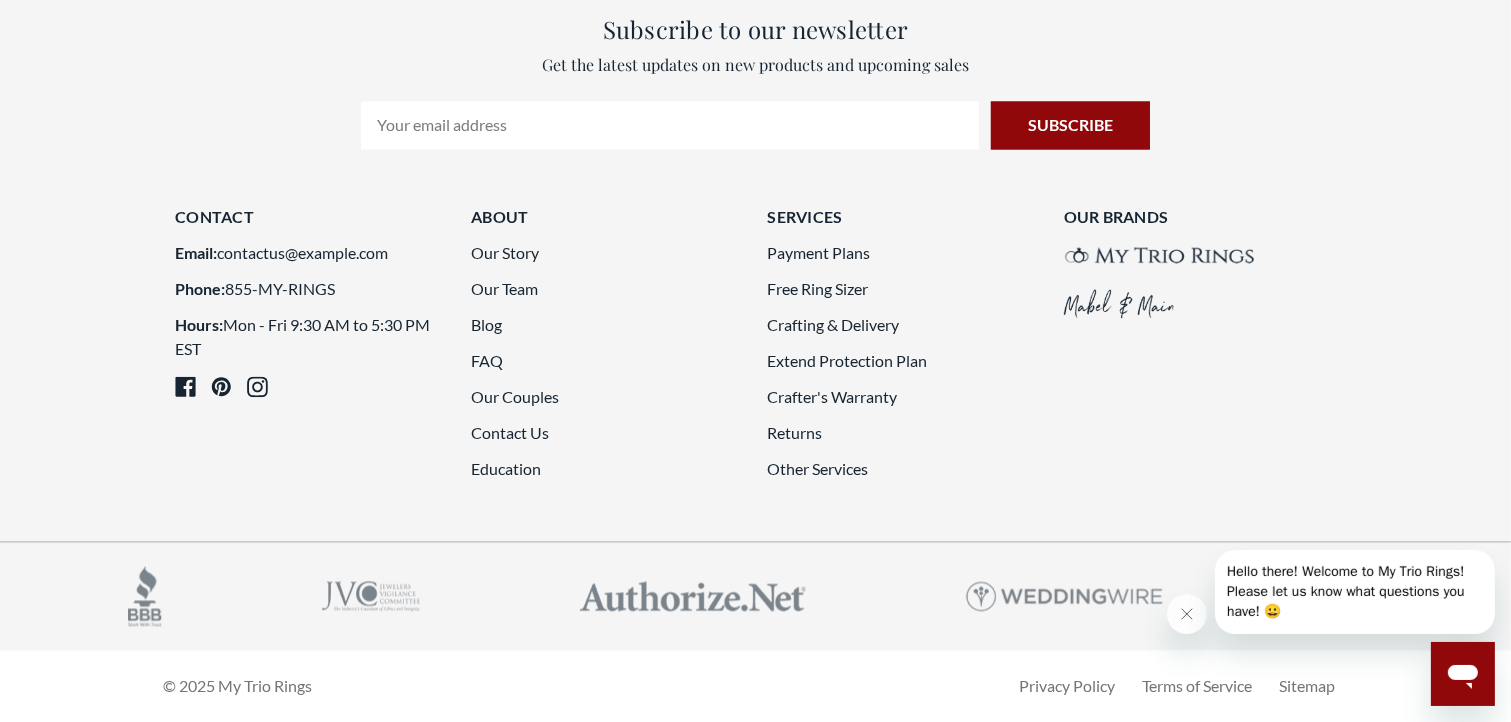click on "3" 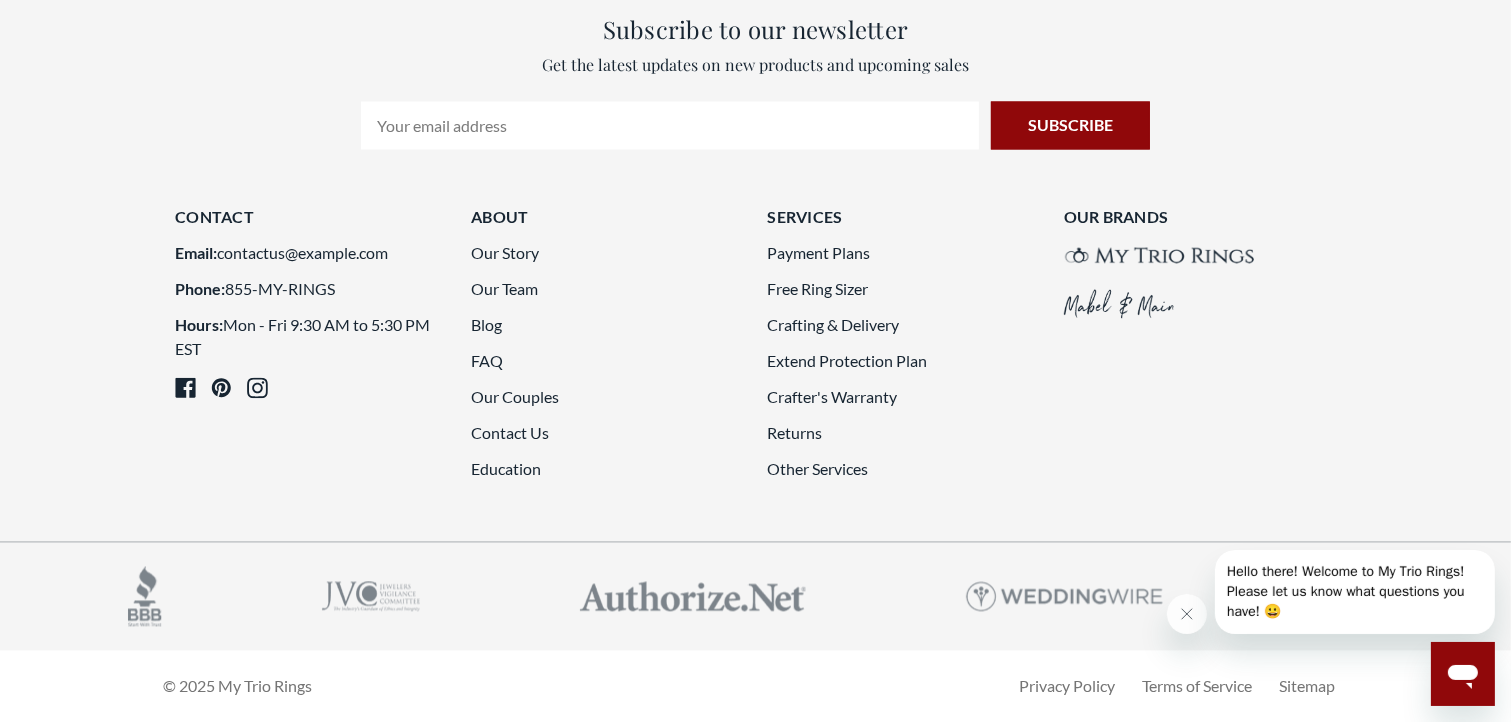 scroll, scrollTop: 4376, scrollLeft: 0, axis: vertical 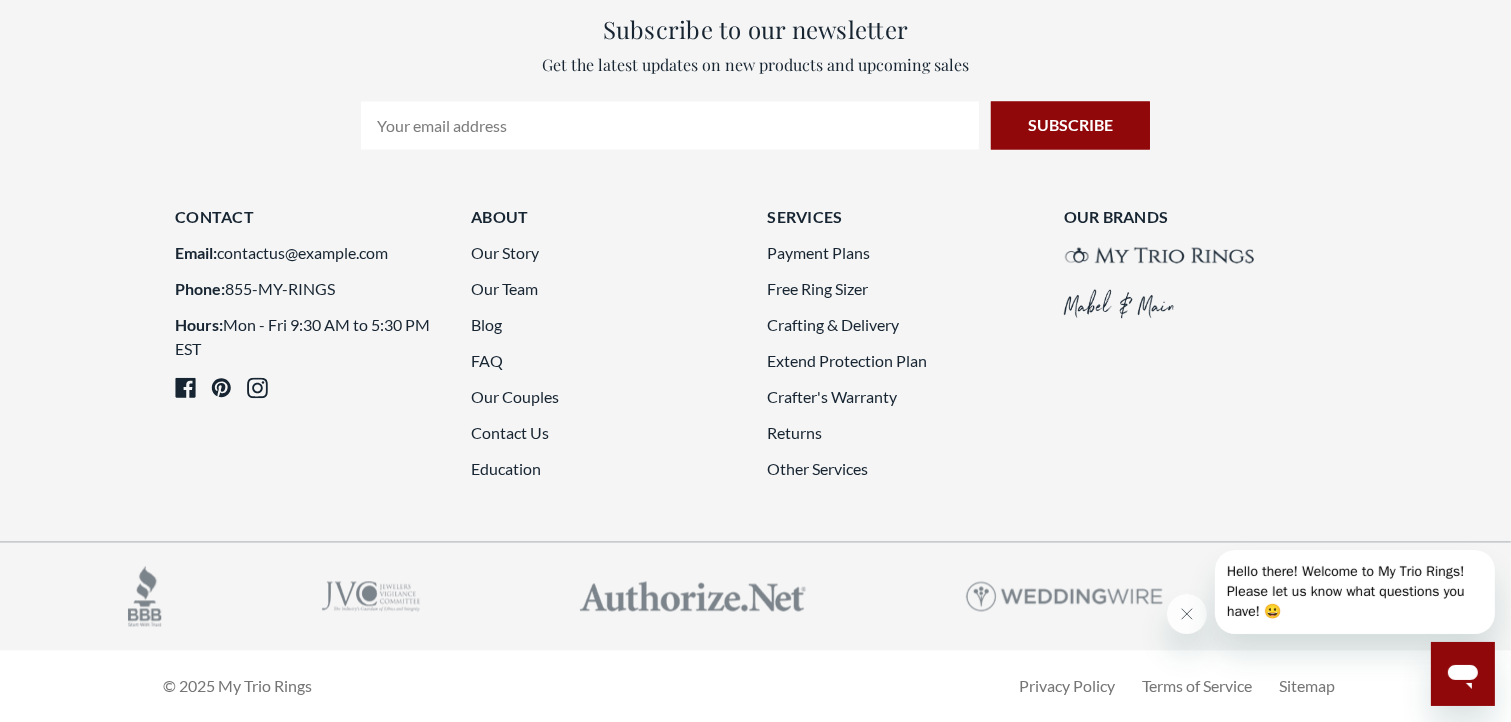 click at bounding box center [888, -601] 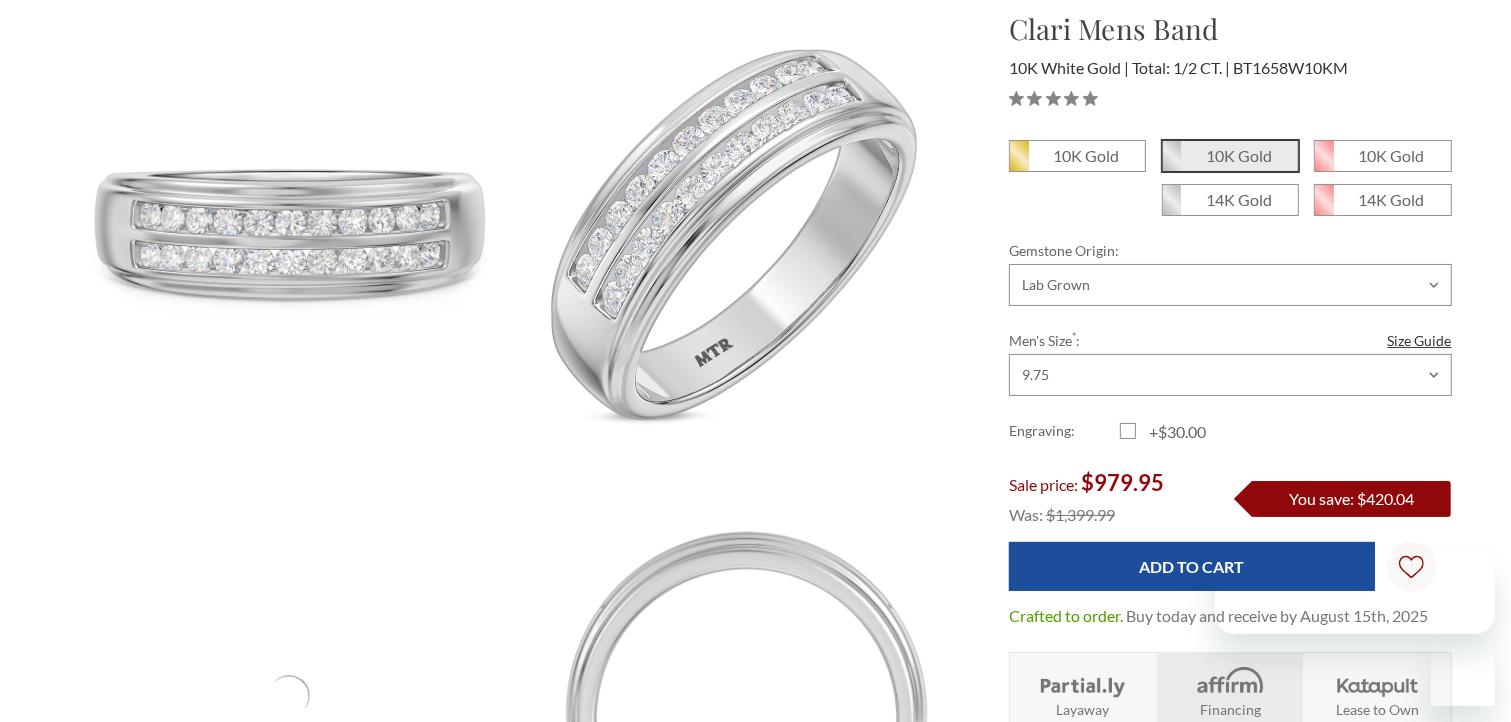 scroll, scrollTop: 200, scrollLeft: 0, axis: vertical 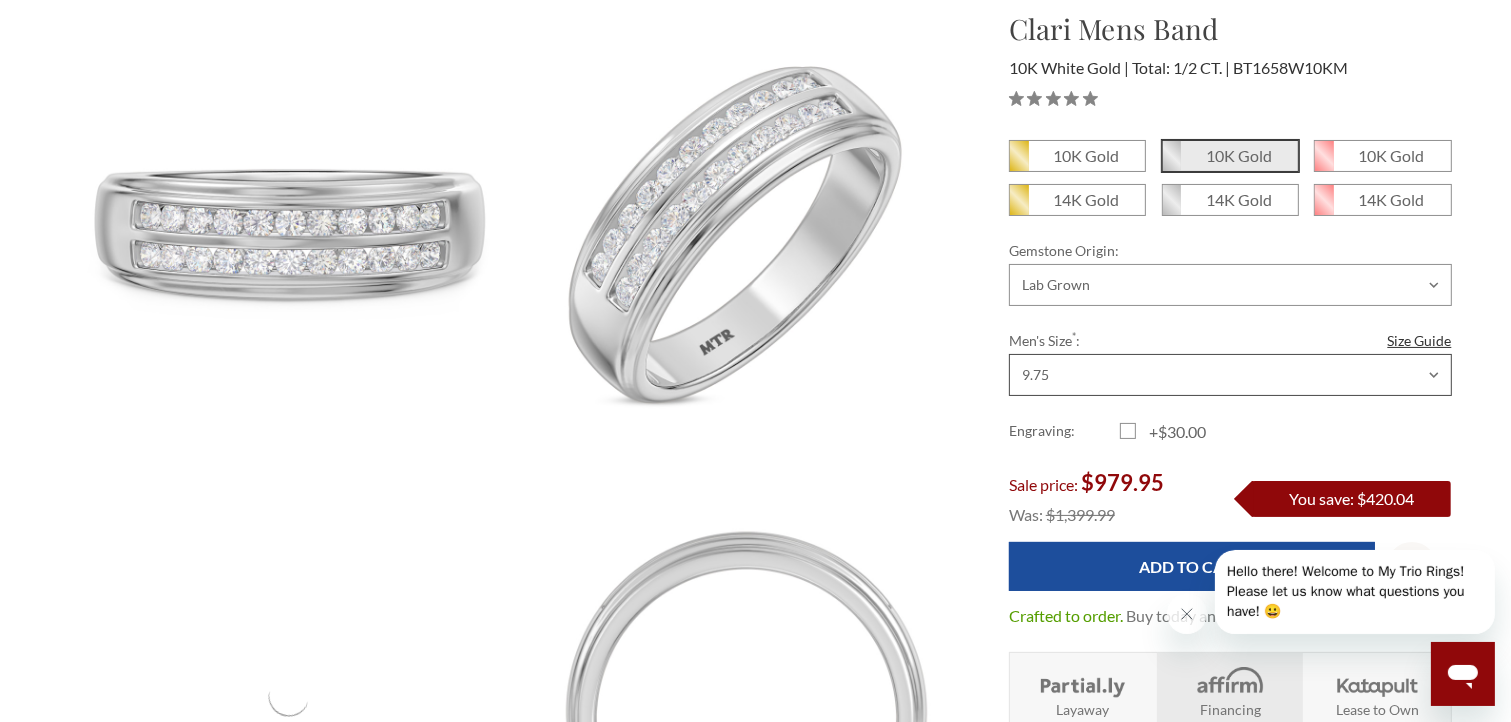 click on "Choose Size
6.00
6.25
6.50
6.75
7.00
7.25
7.50
7.75
8.00
8.25
8.50
8.75
9.00
9.25
9.50
9.75
10.00
10.25
10.50
10.75
11.00
11.25
11.50
11.75
12.00
12.25
12.50
12.75
13.00
13.25
13.50
13.75
14.00
14.25
14.50
14.75
15.00
15.25
15.50
15.75
16.00" at bounding box center (1230, 375) 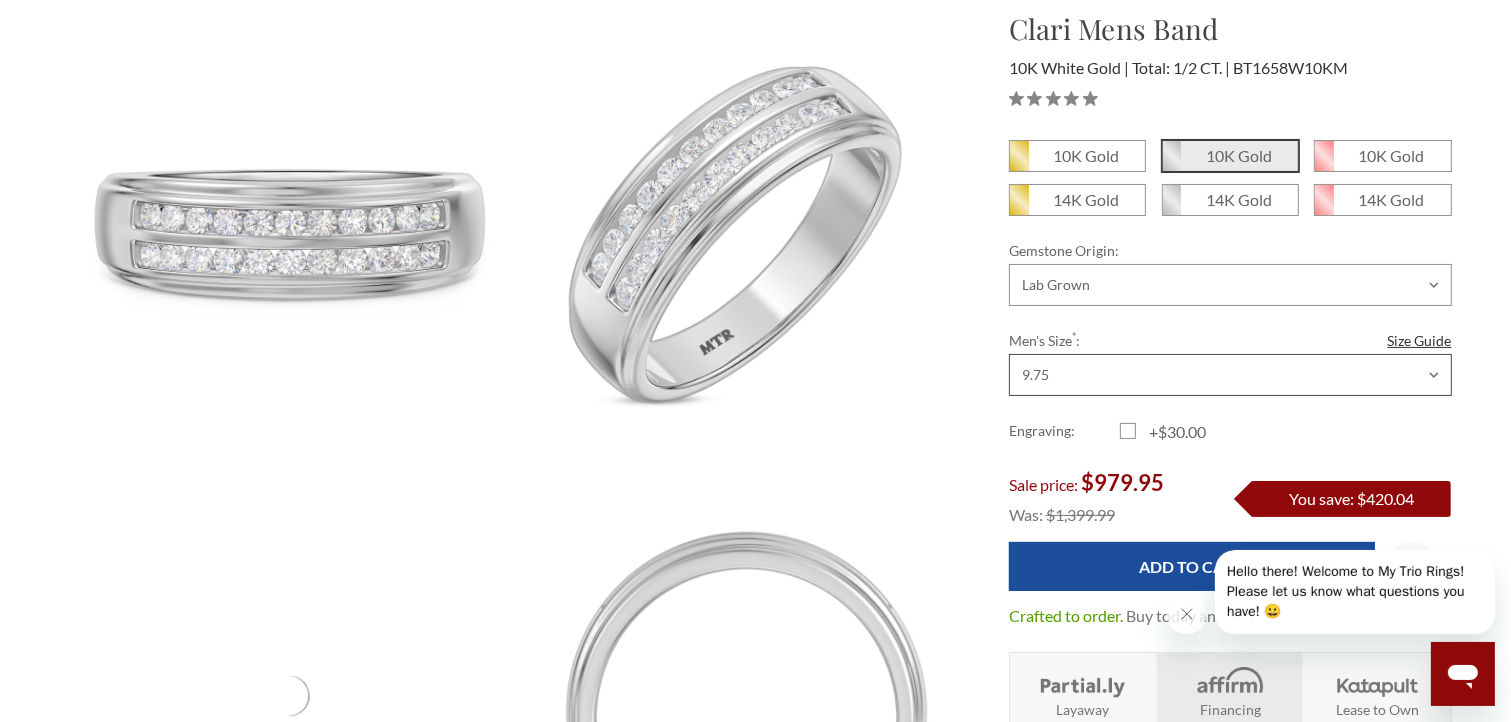 select on "20234270" 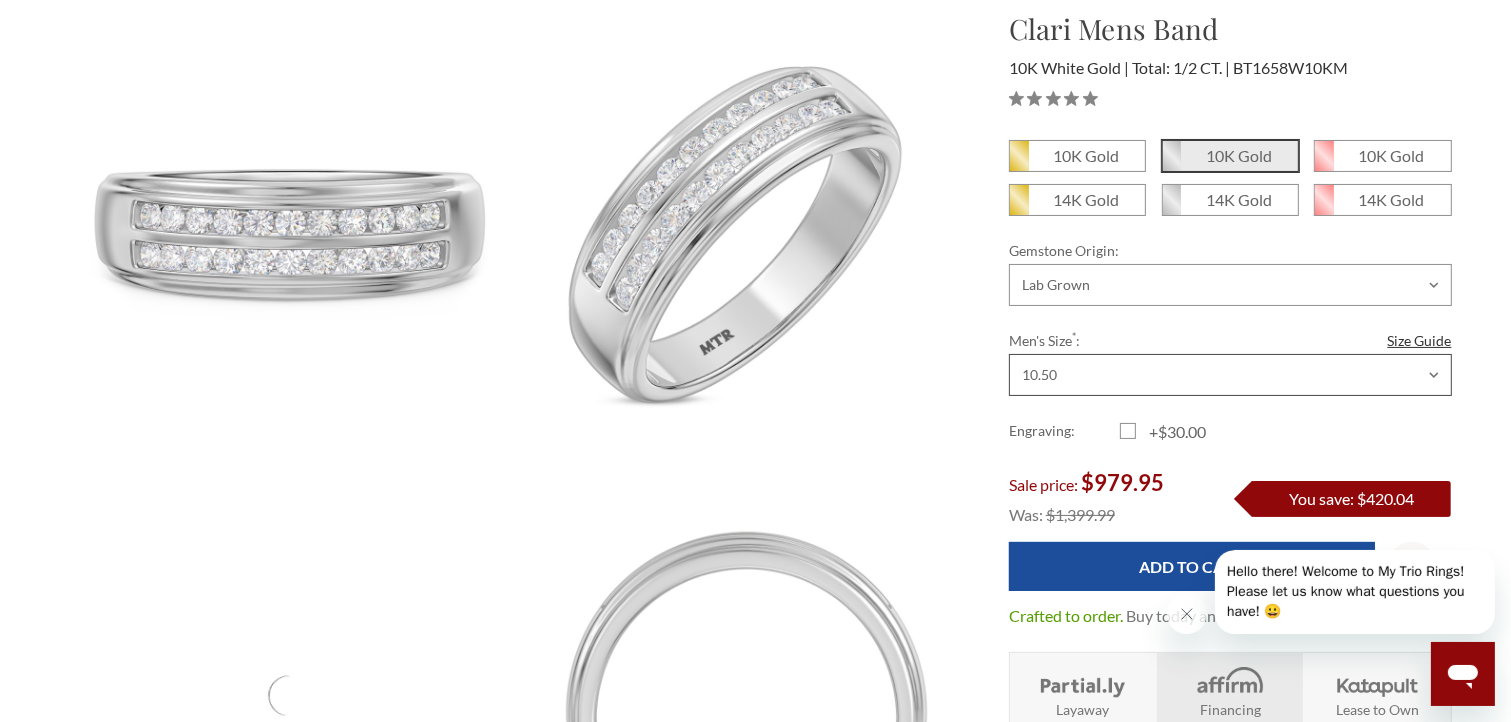 click on "Choose Size
6.00
6.25
6.50
6.75
7.00
7.25
7.50
7.75
8.00
8.25
8.50
8.75
9.00
9.25
9.50
9.75
10.00
10.25
10.50
10.75
11.00
11.25
11.50
11.75
12.00
12.25
12.50
12.75
13.00
13.25
13.50
13.75
14.00
14.25
14.50
14.75
15.00
15.25
15.50
15.75
16.00" at bounding box center [1230, 375] 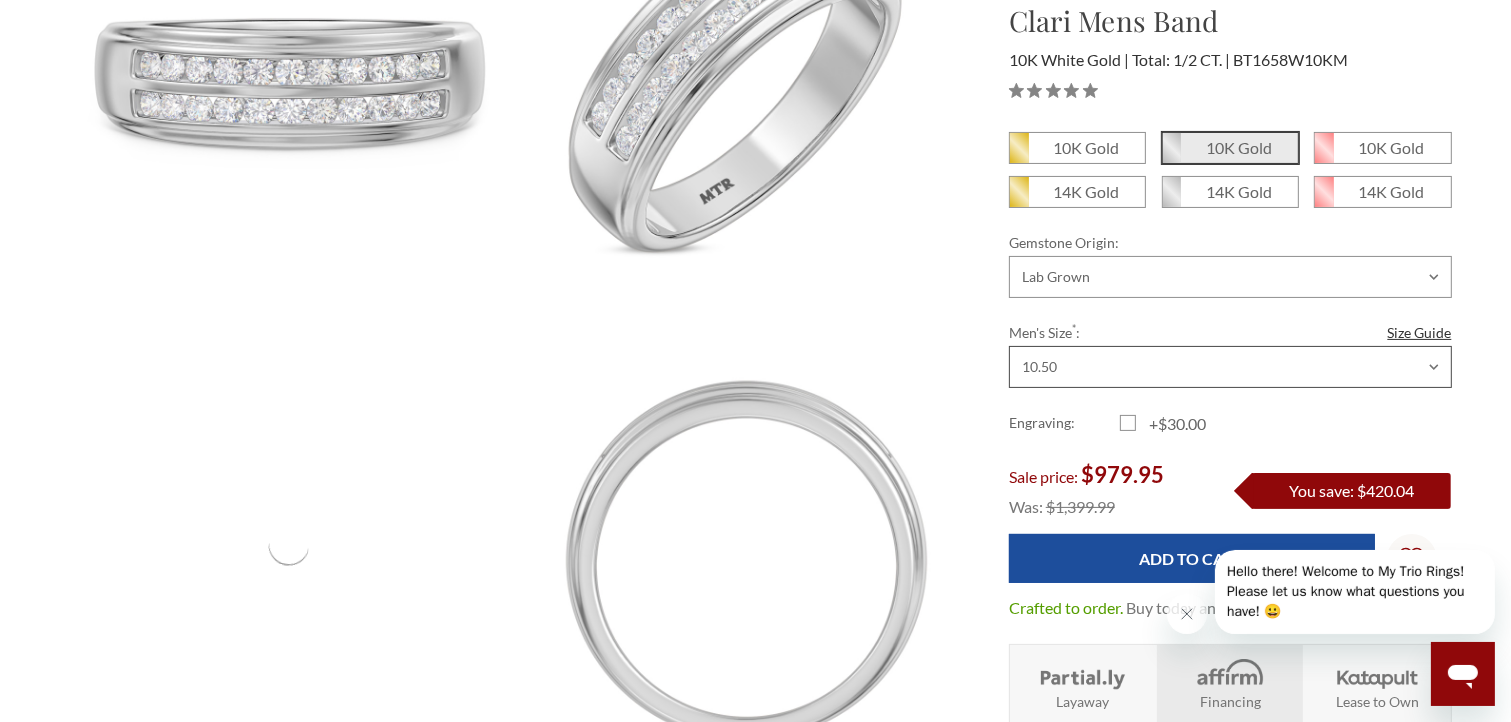 scroll, scrollTop: 400, scrollLeft: 0, axis: vertical 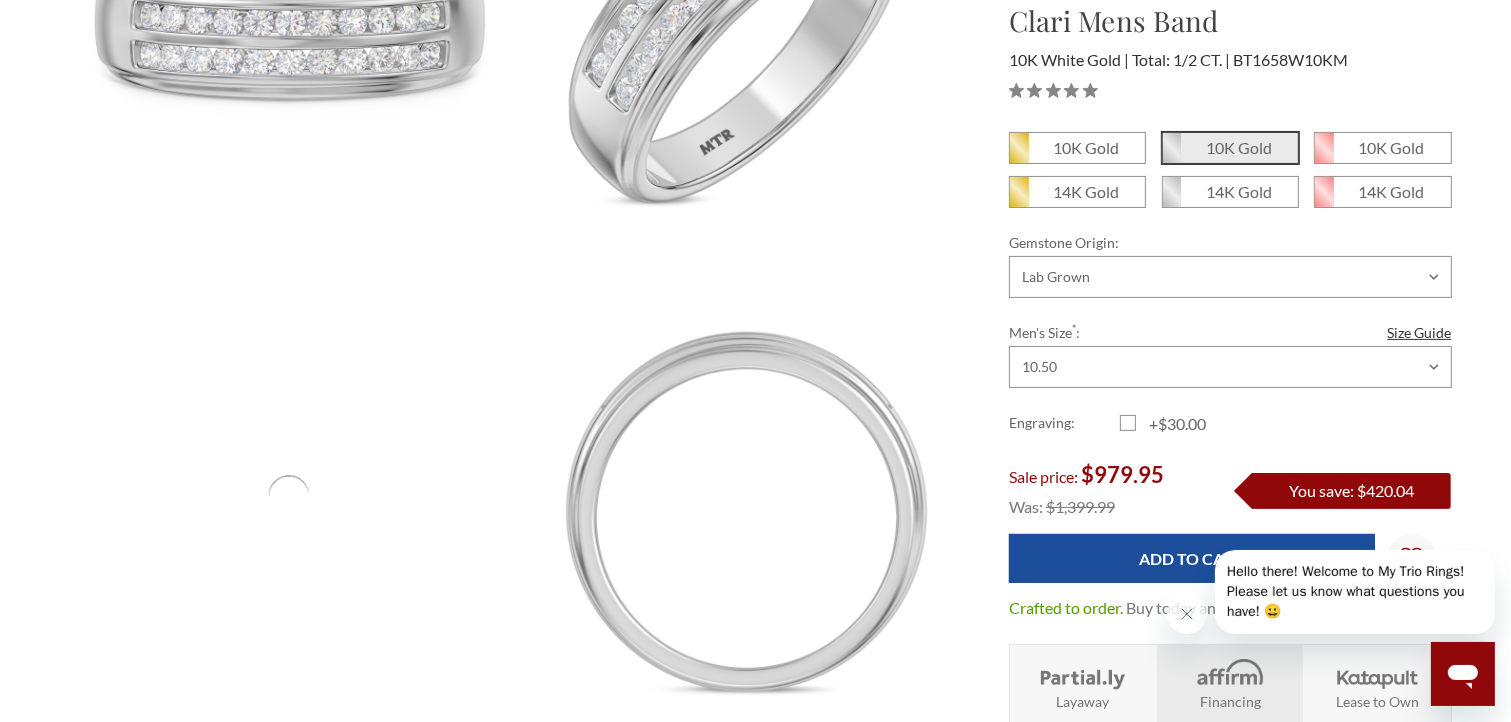click at bounding box center [1331, 592] 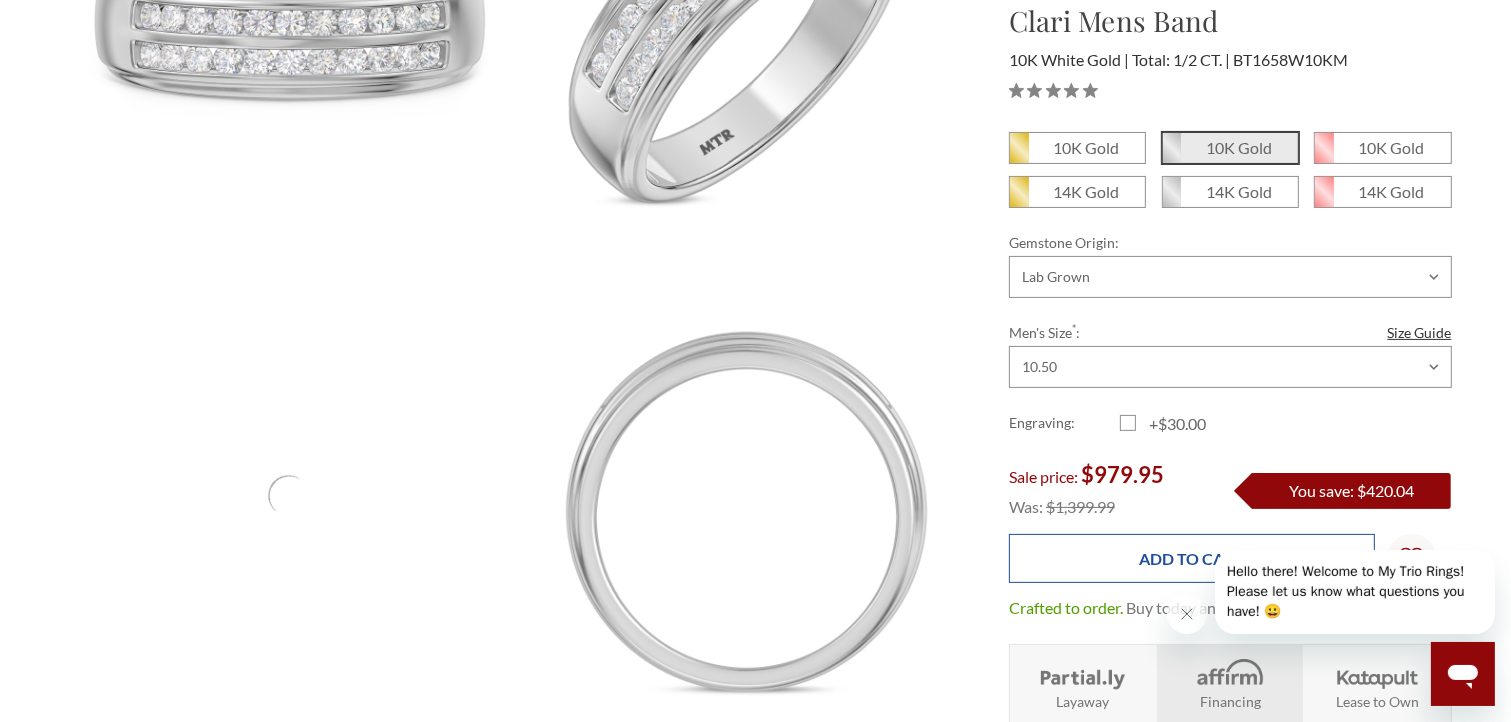 click at bounding box center (1331, 592) 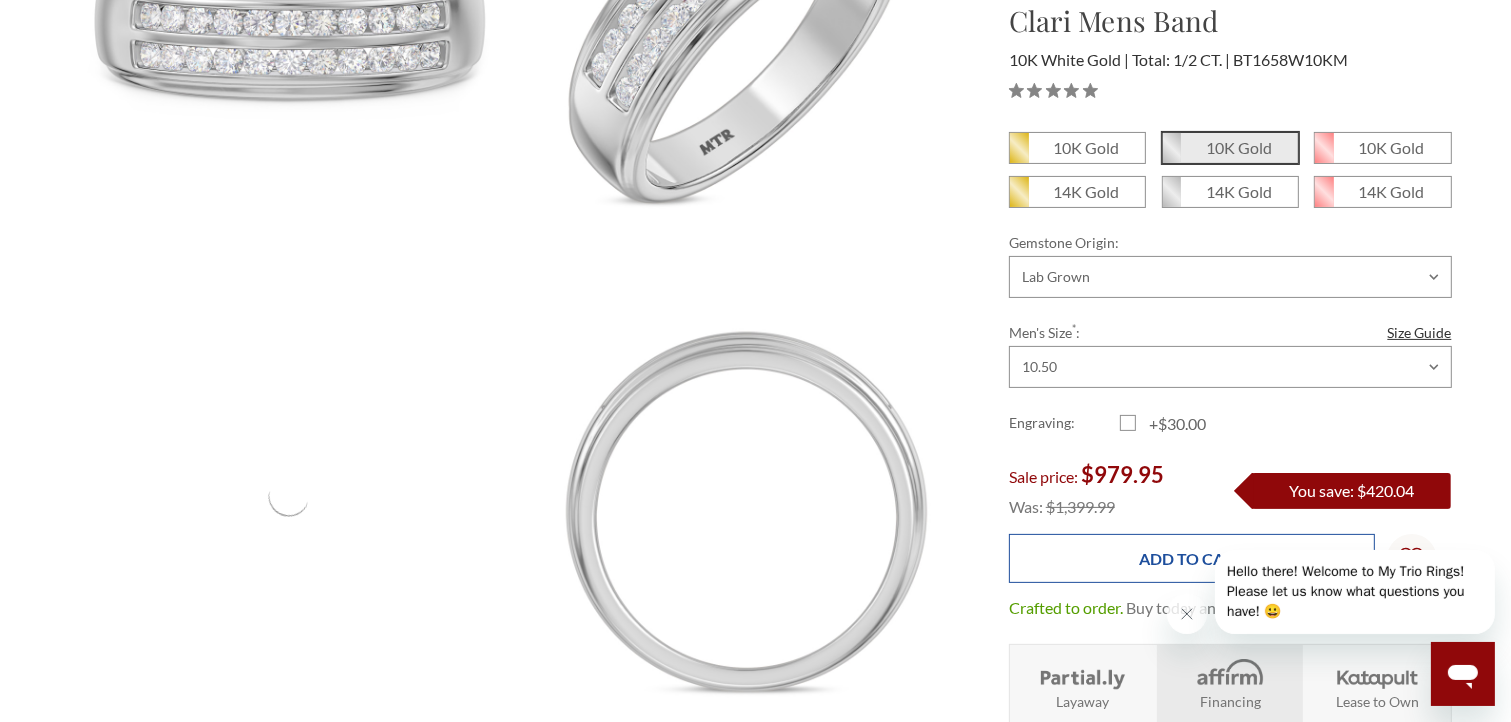 scroll, scrollTop: 0, scrollLeft: 0, axis: both 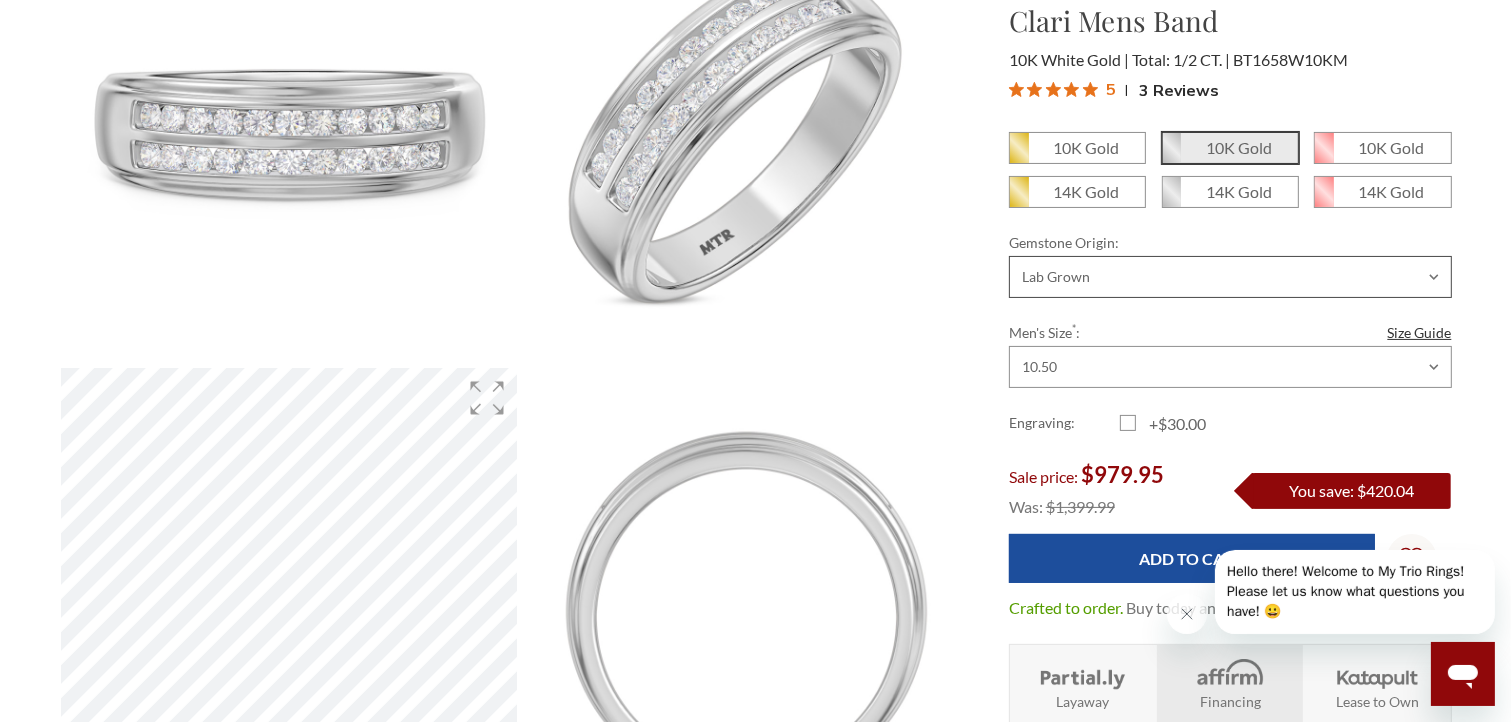 click on "Choose Options
Natural
Lab Grown" at bounding box center [1230, 277] 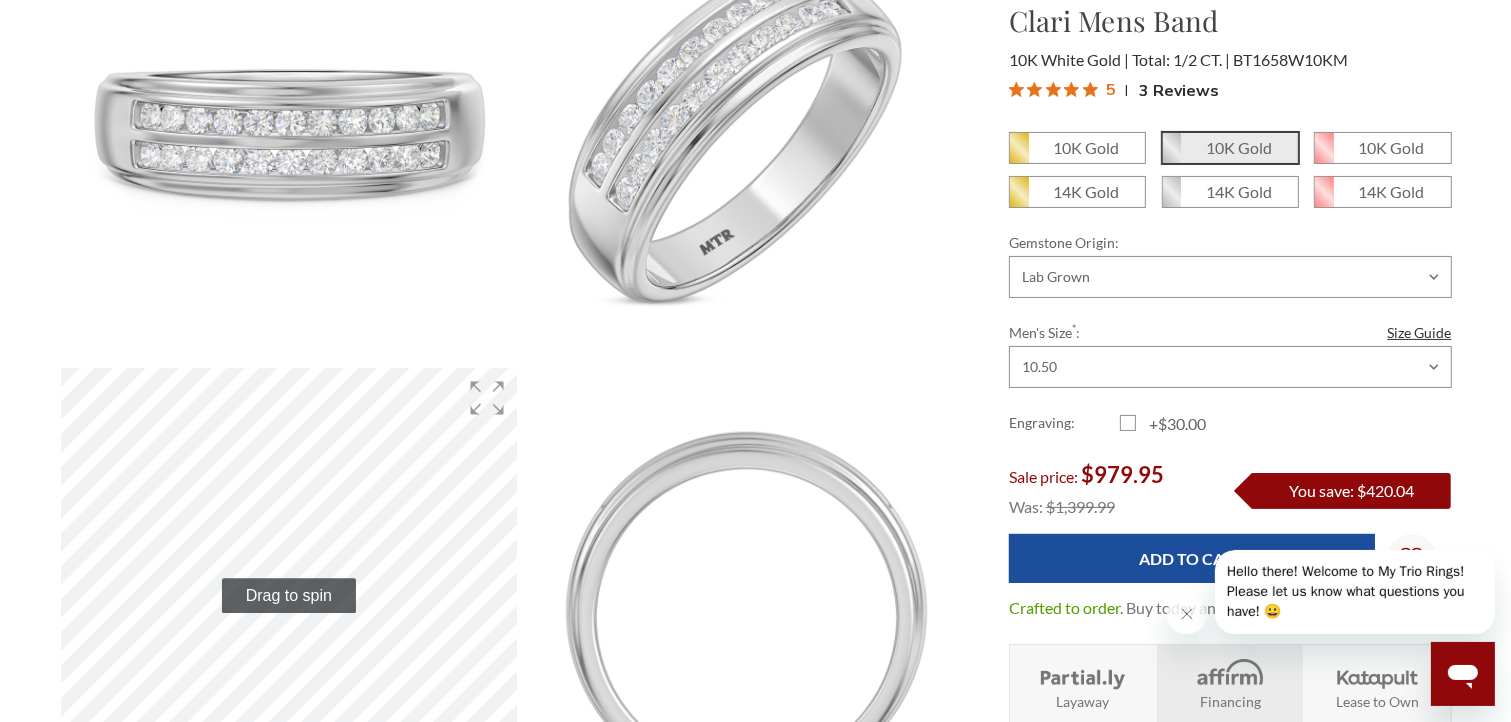 click on "Home
Mens Wedding Bands
Clari 1/2 ct tw. Lab Grown Diamonds Mens Band 10K White Gold
Virtual Try-On
Mens Band
%" at bounding box center [755, 3043] 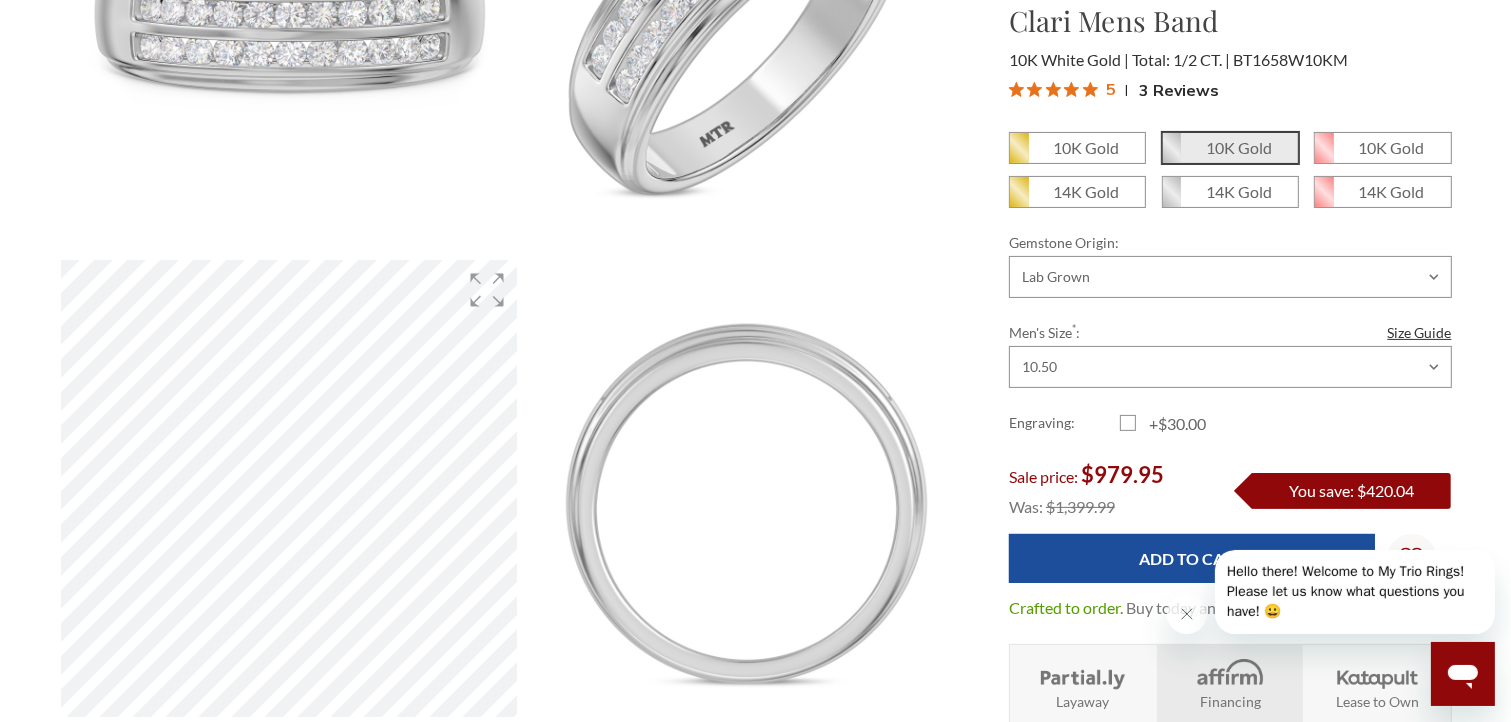 scroll, scrollTop: 500, scrollLeft: 0, axis: vertical 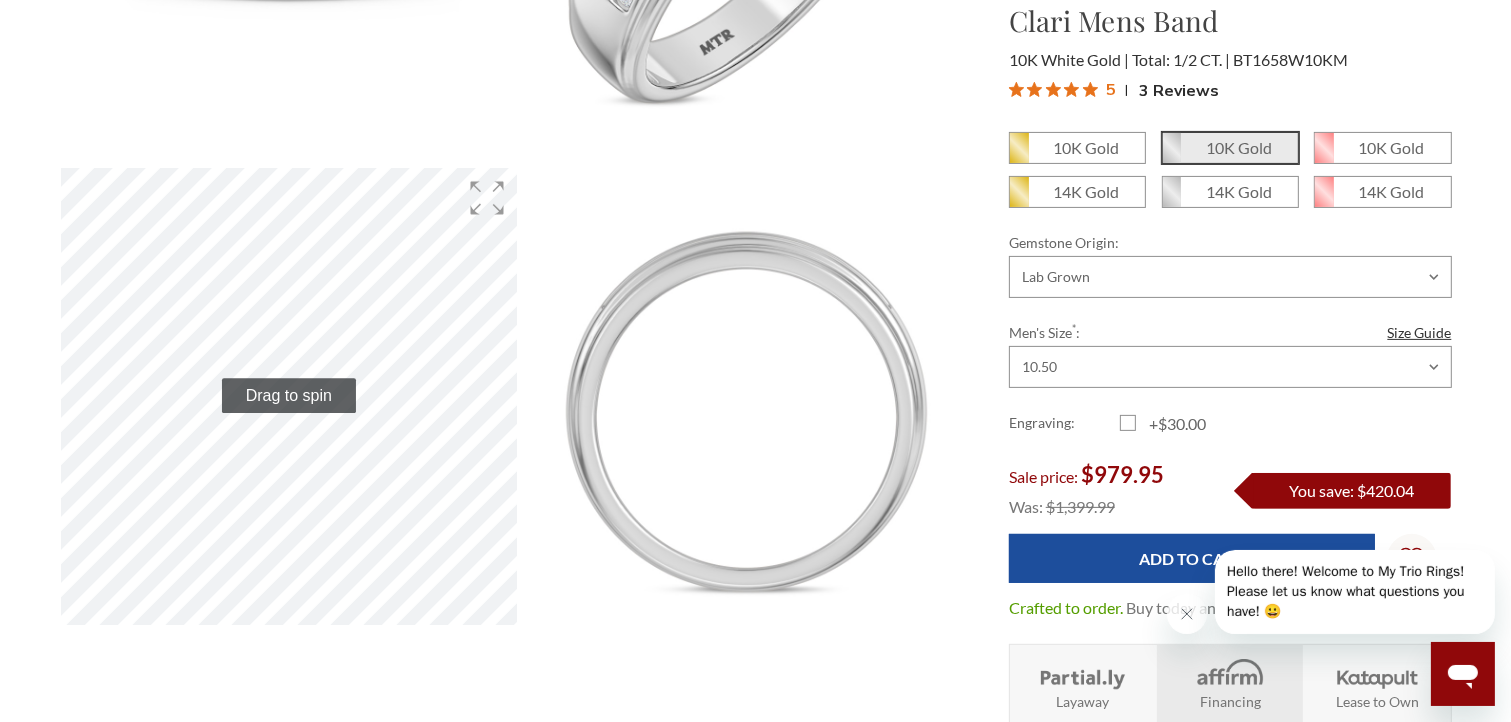 click at bounding box center [1331, 592] 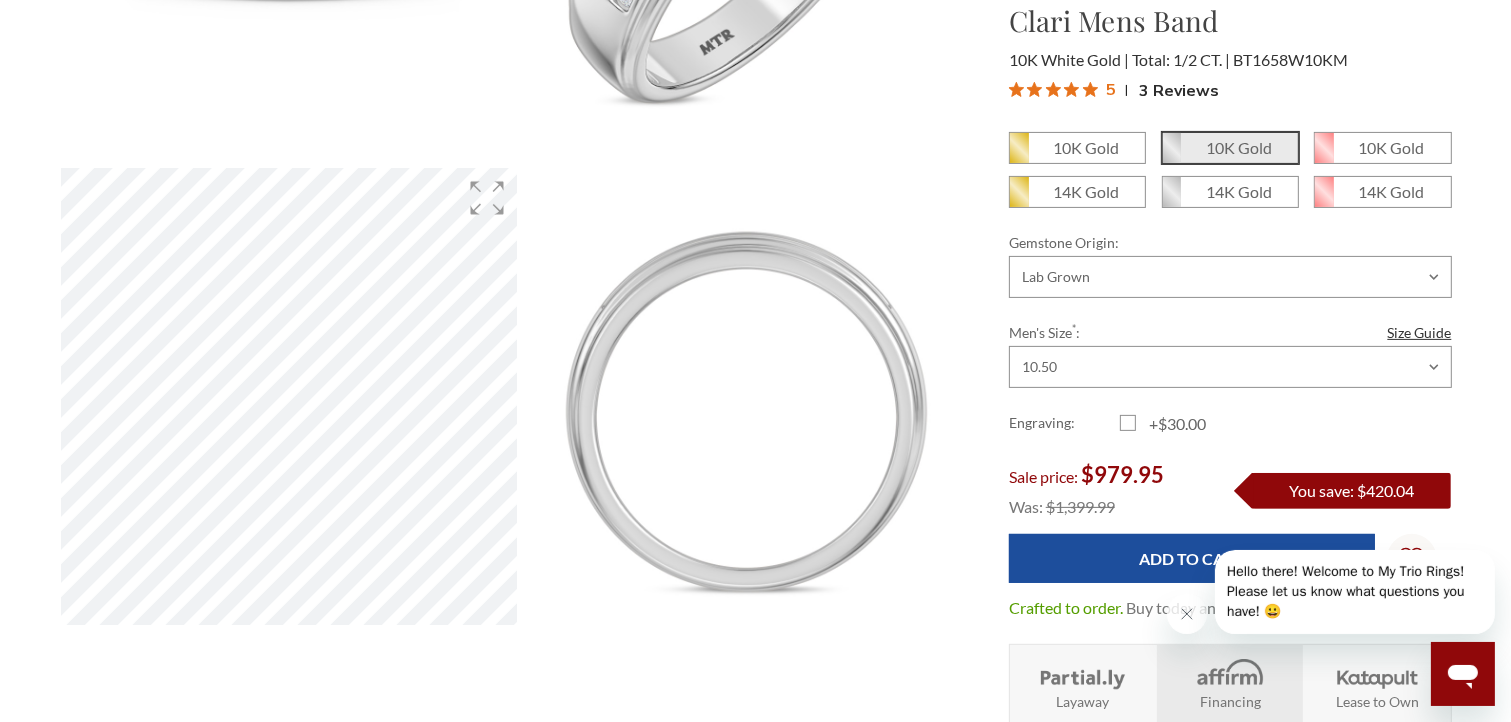 click at bounding box center [1331, 592] 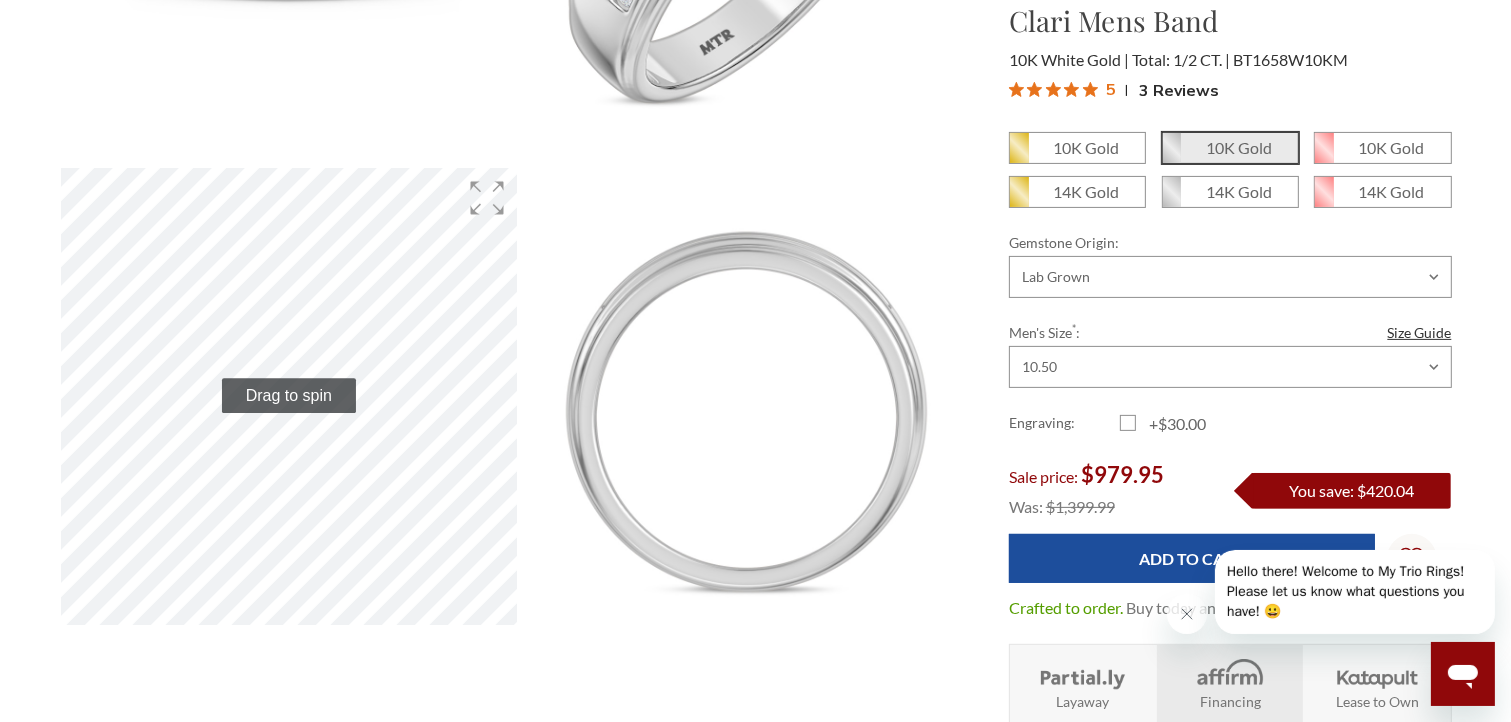 click on "Hello there! Welcome to My Trio Rings! Please let us know what questions you have! 😀" at bounding box center (1345, 590) 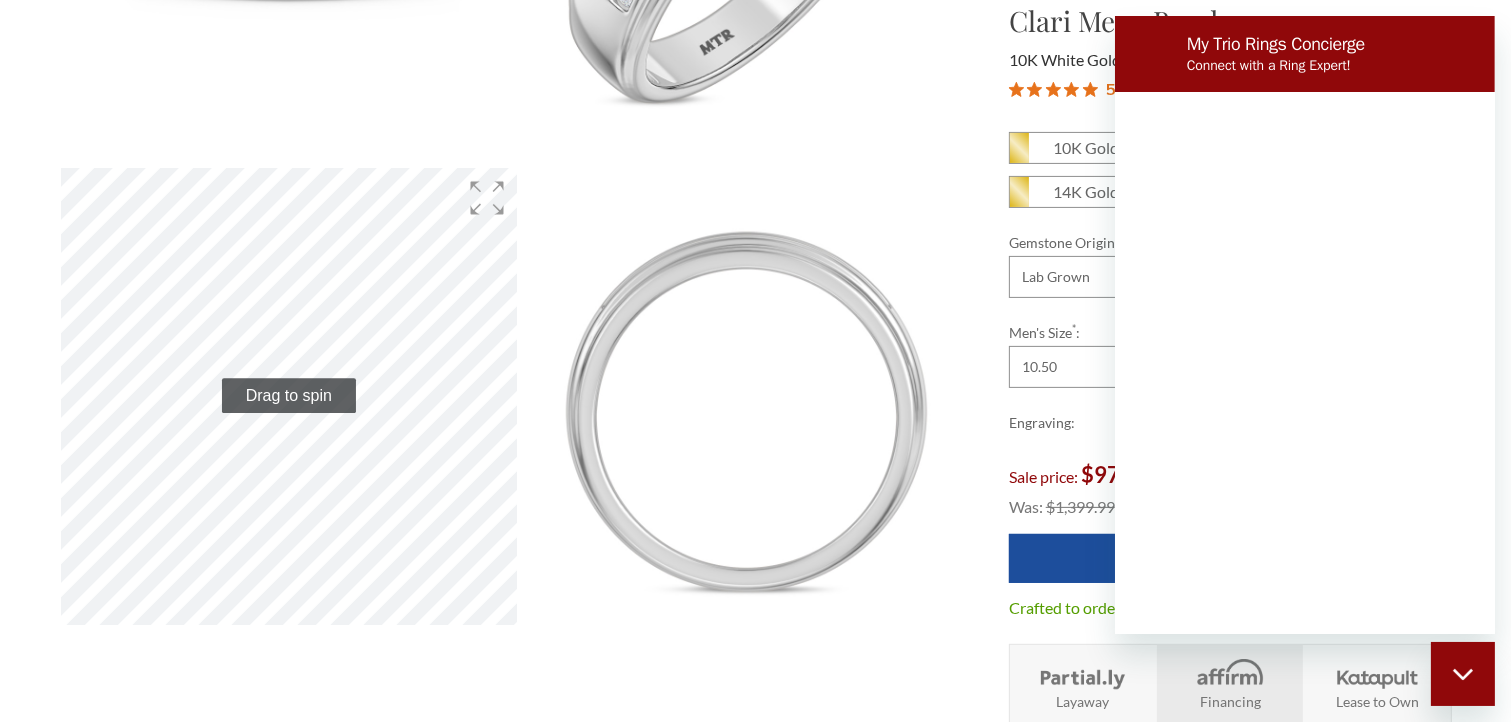 scroll, scrollTop: 0, scrollLeft: 0, axis: both 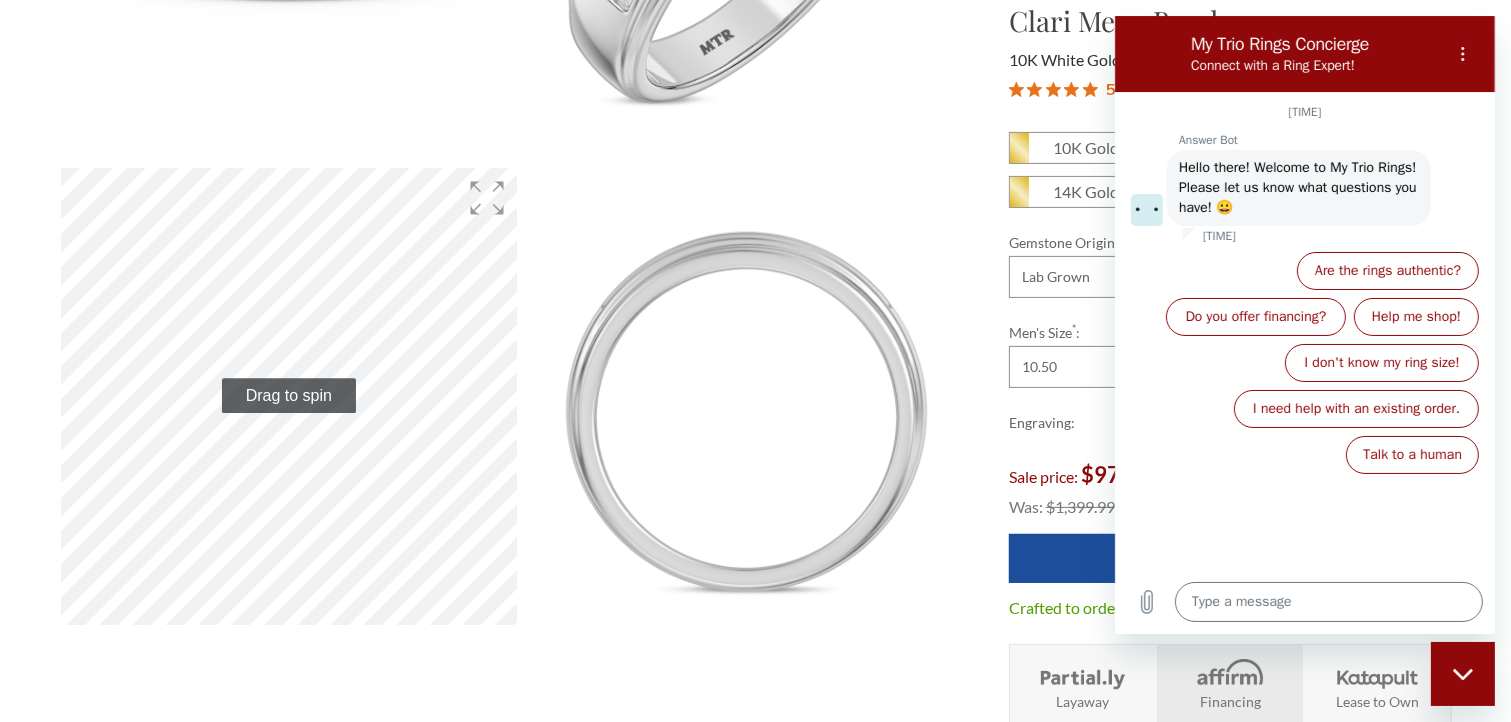 click at bounding box center [1462, 673] 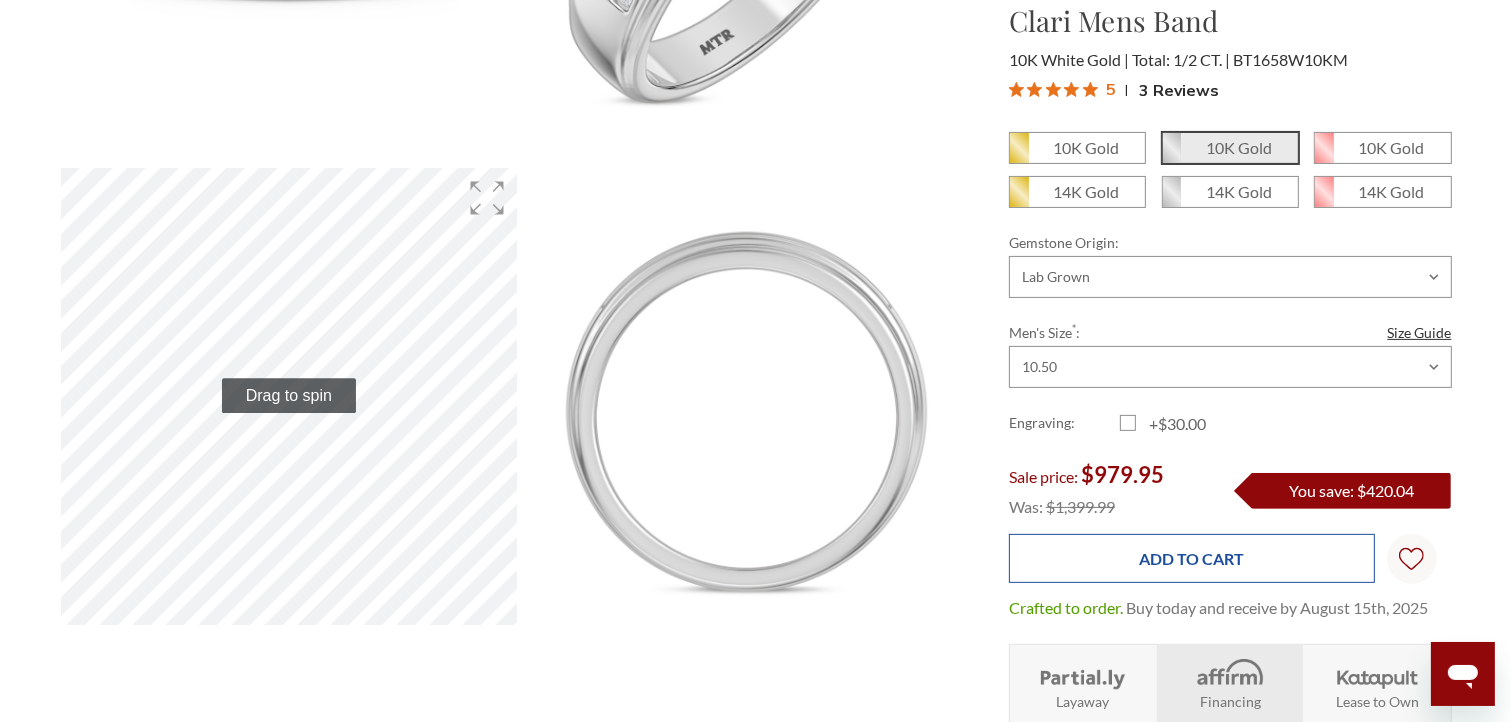 click on "Add to Cart" at bounding box center (1192, 558) 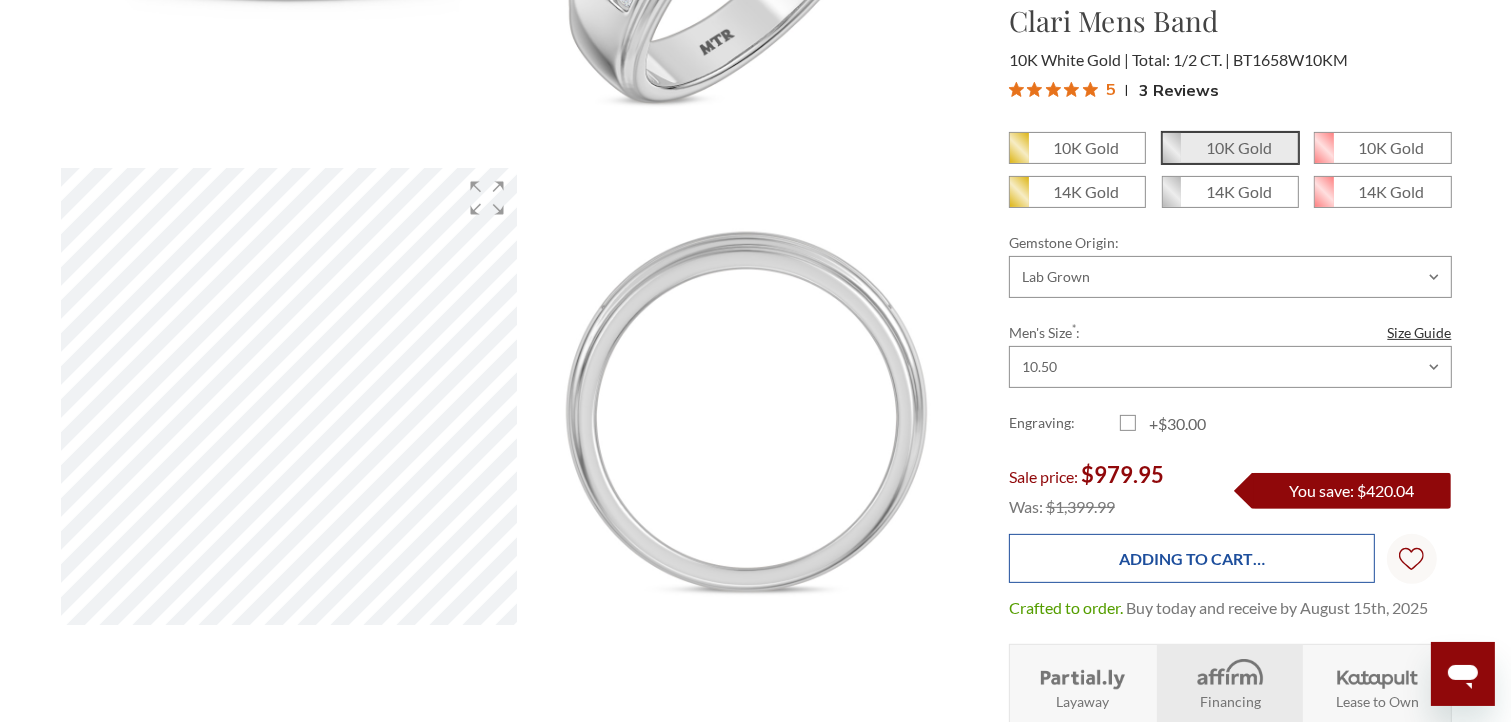 type on "Add to Cart" 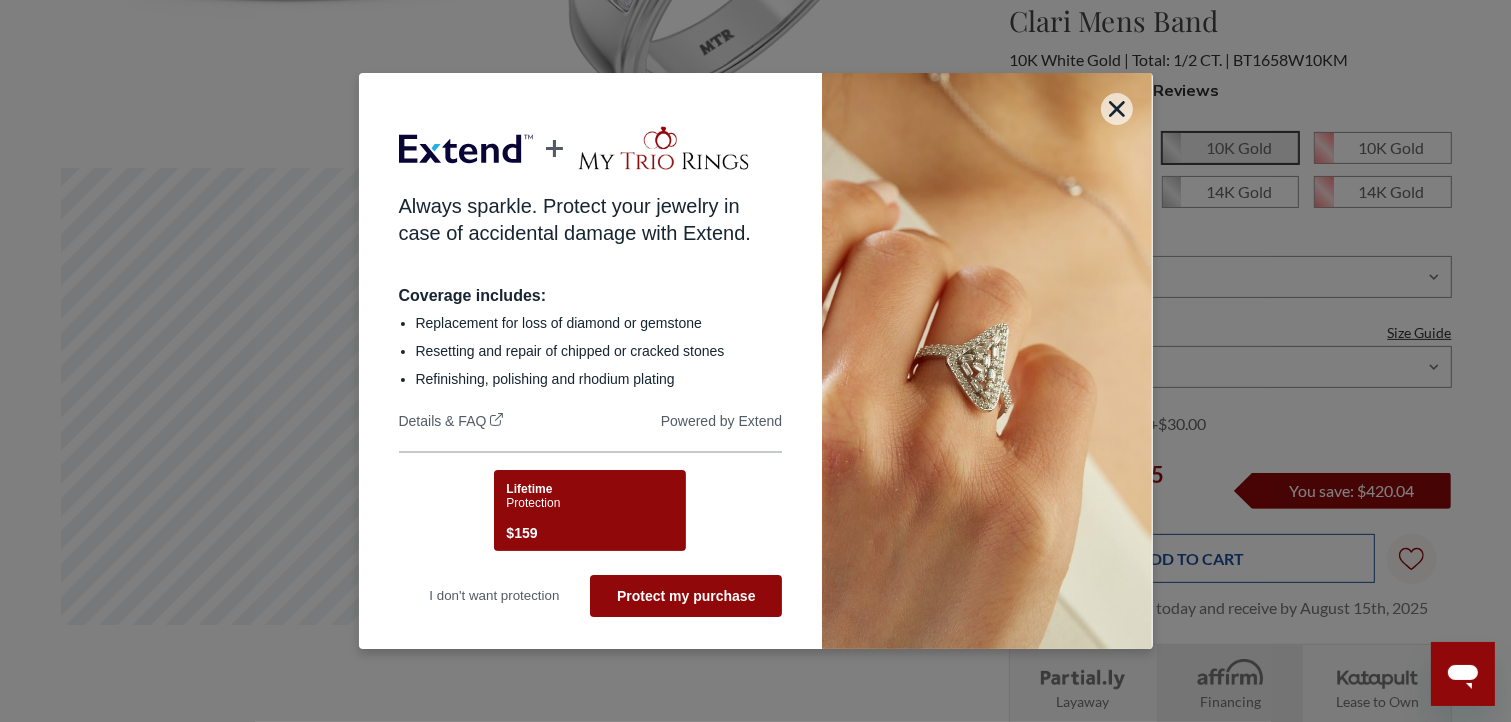 scroll, scrollTop: 0, scrollLeft: 0, axis: both 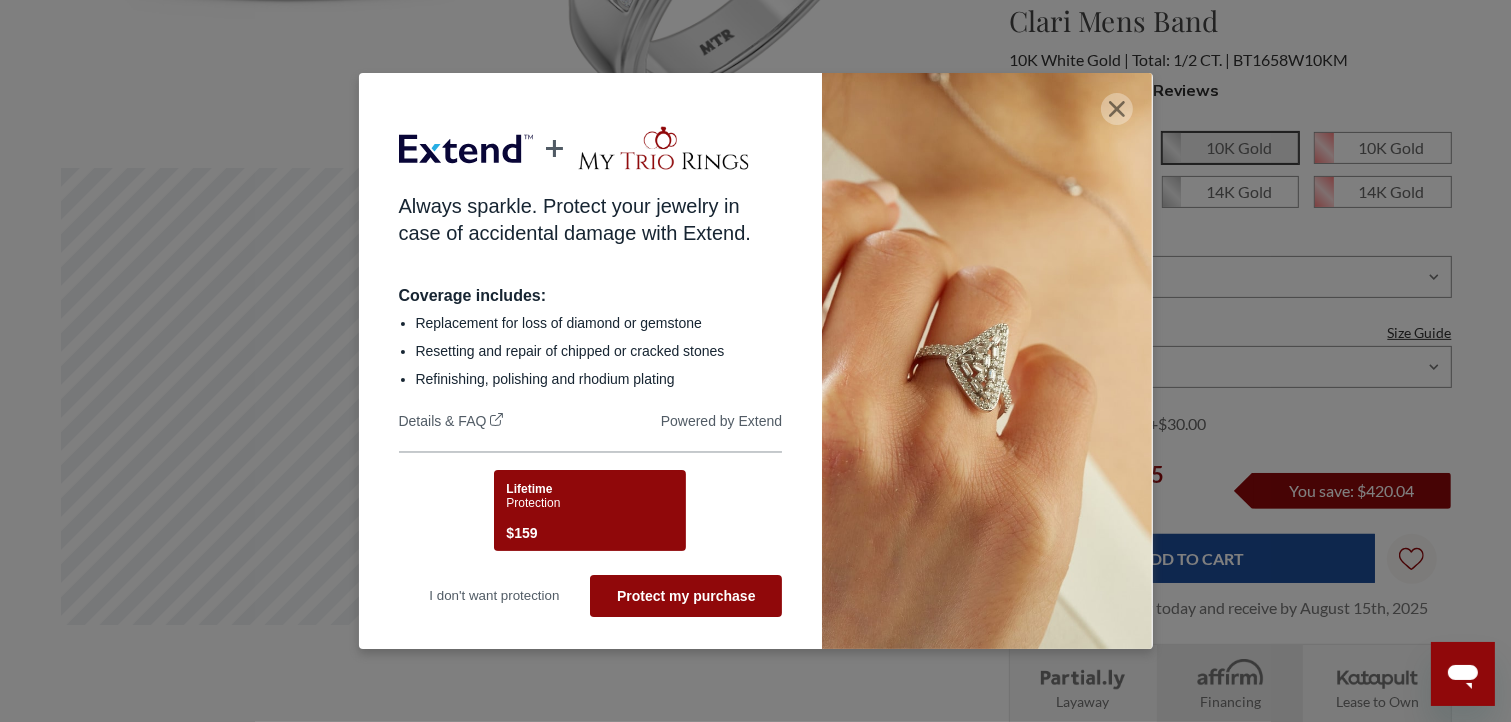 click 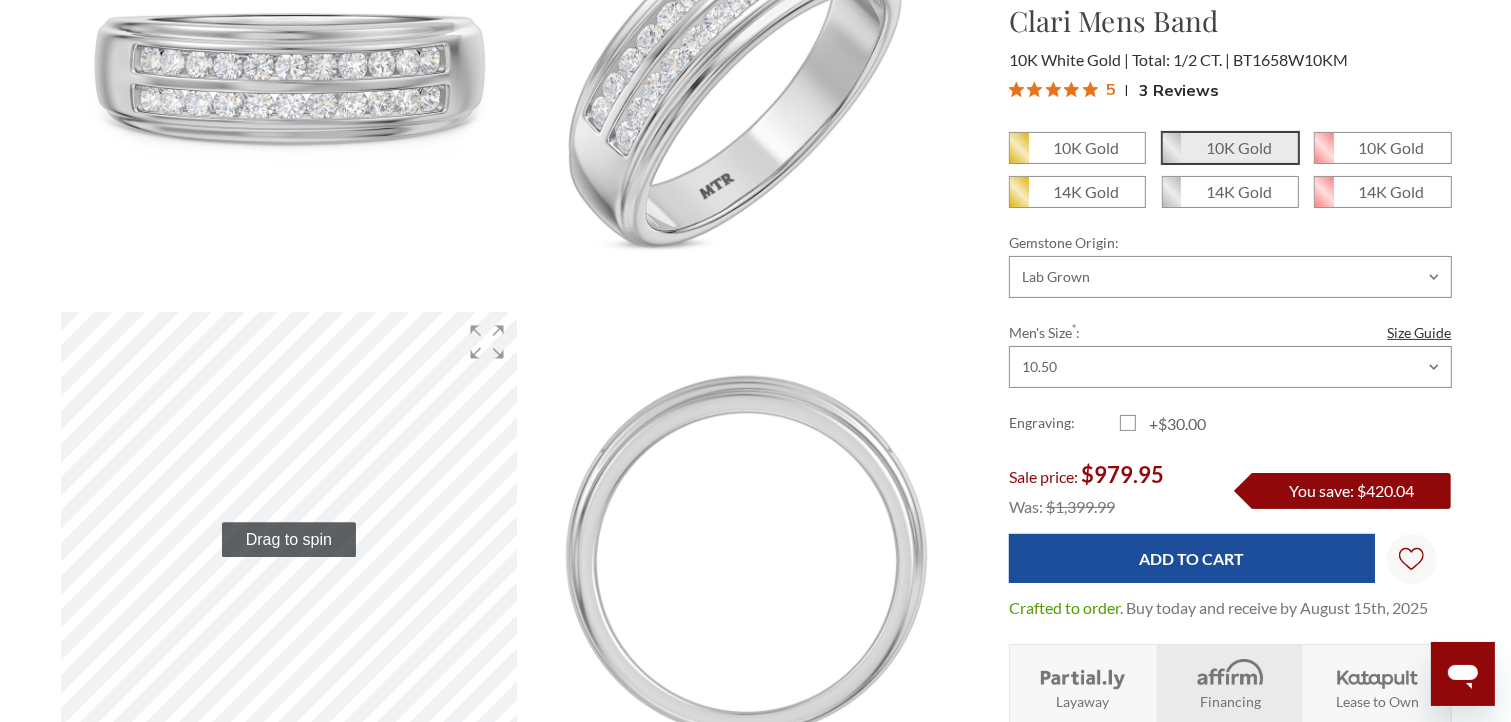 scroll, scrollTop: 100, scrollLeft: 0, axis: vertical 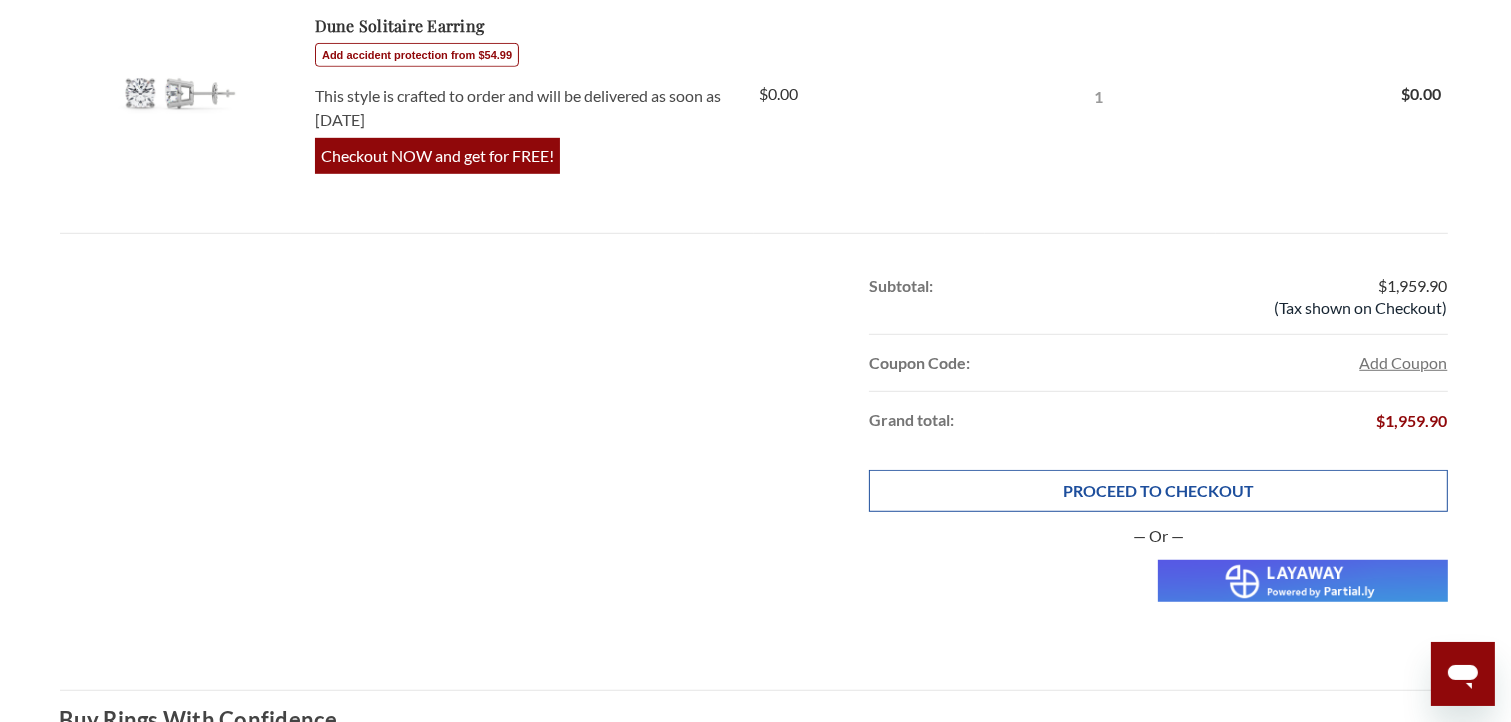 click on "PROCEED TO CHECKOUT" at bounding box center [1158, 491] 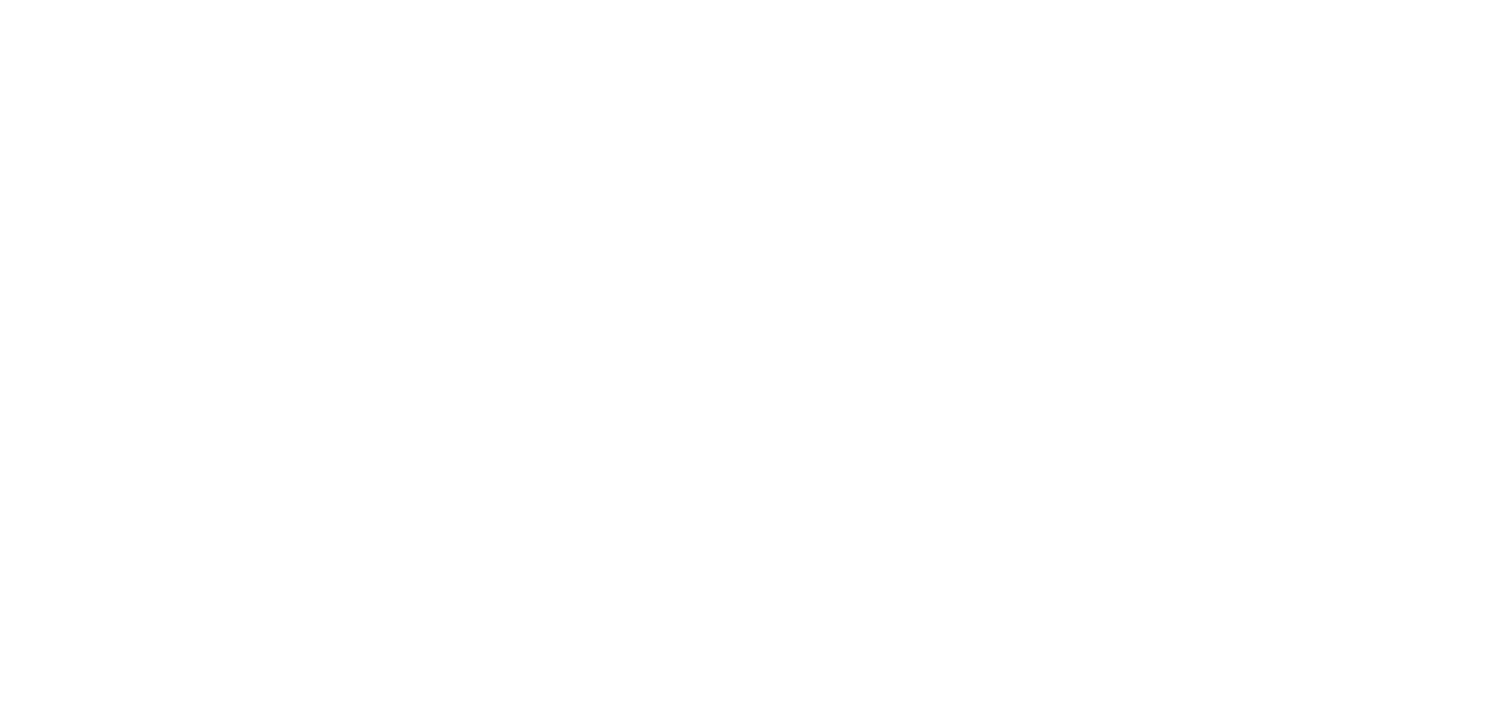 scroll, scrollTop: 0, scrollLeft: 0, axis: both 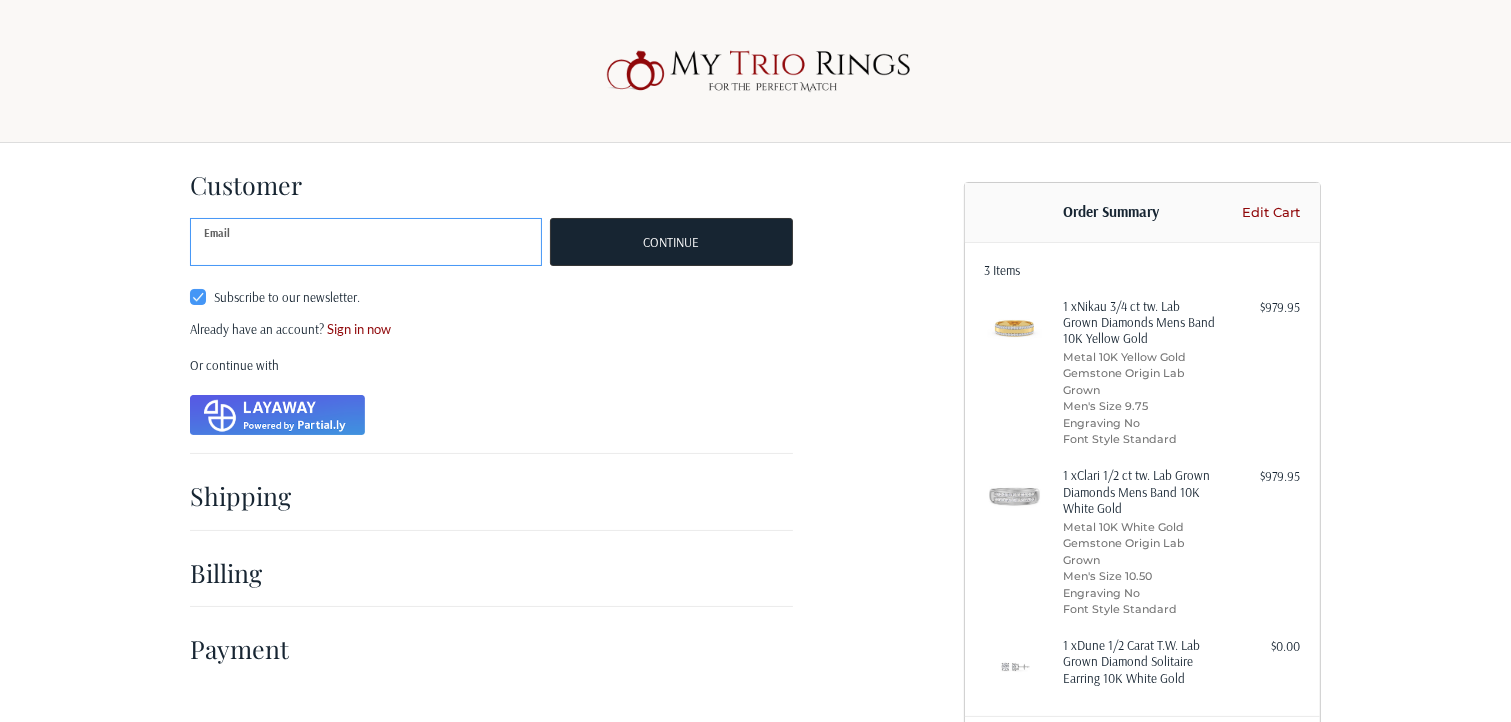 click on "Email" at bounding box center [366, 242] 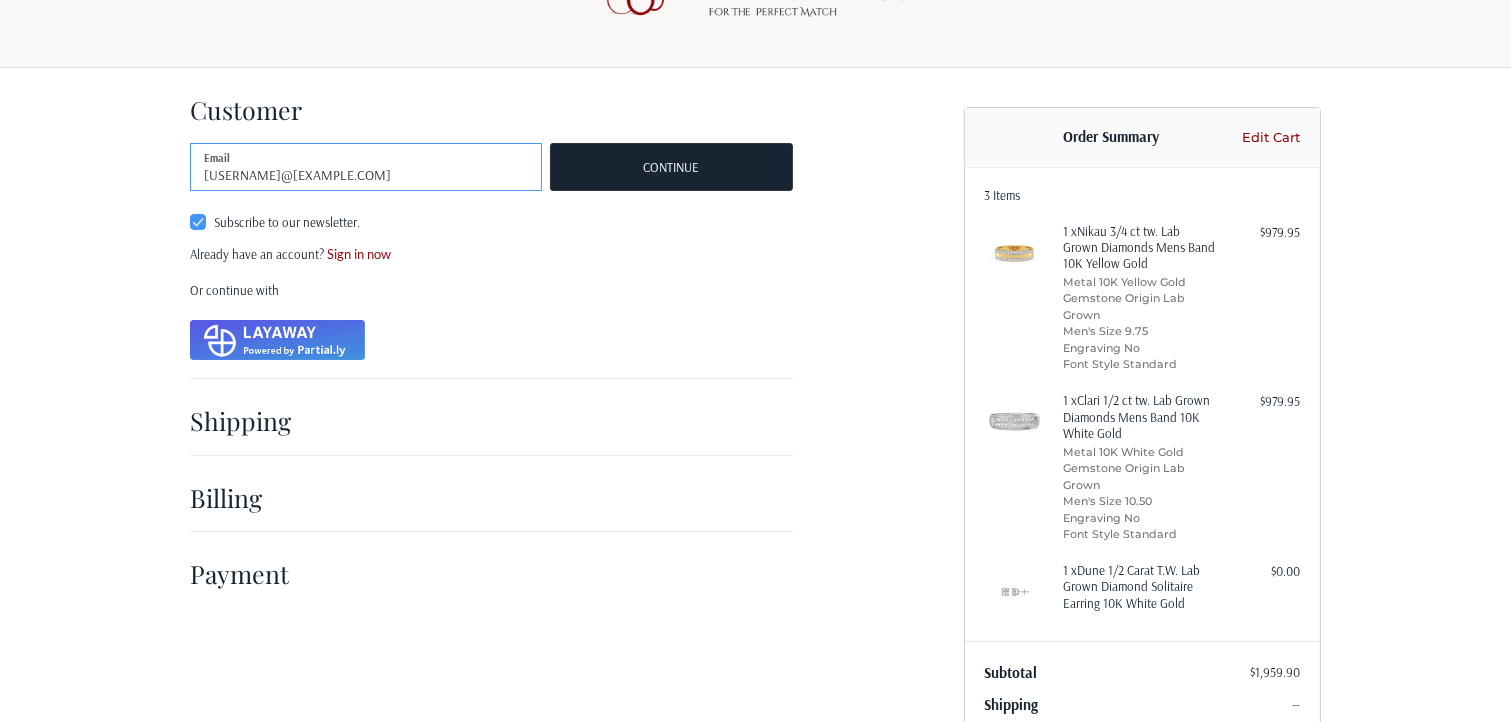scroll, scrollTop: 200, scrollLeft: 0, axis: vertical 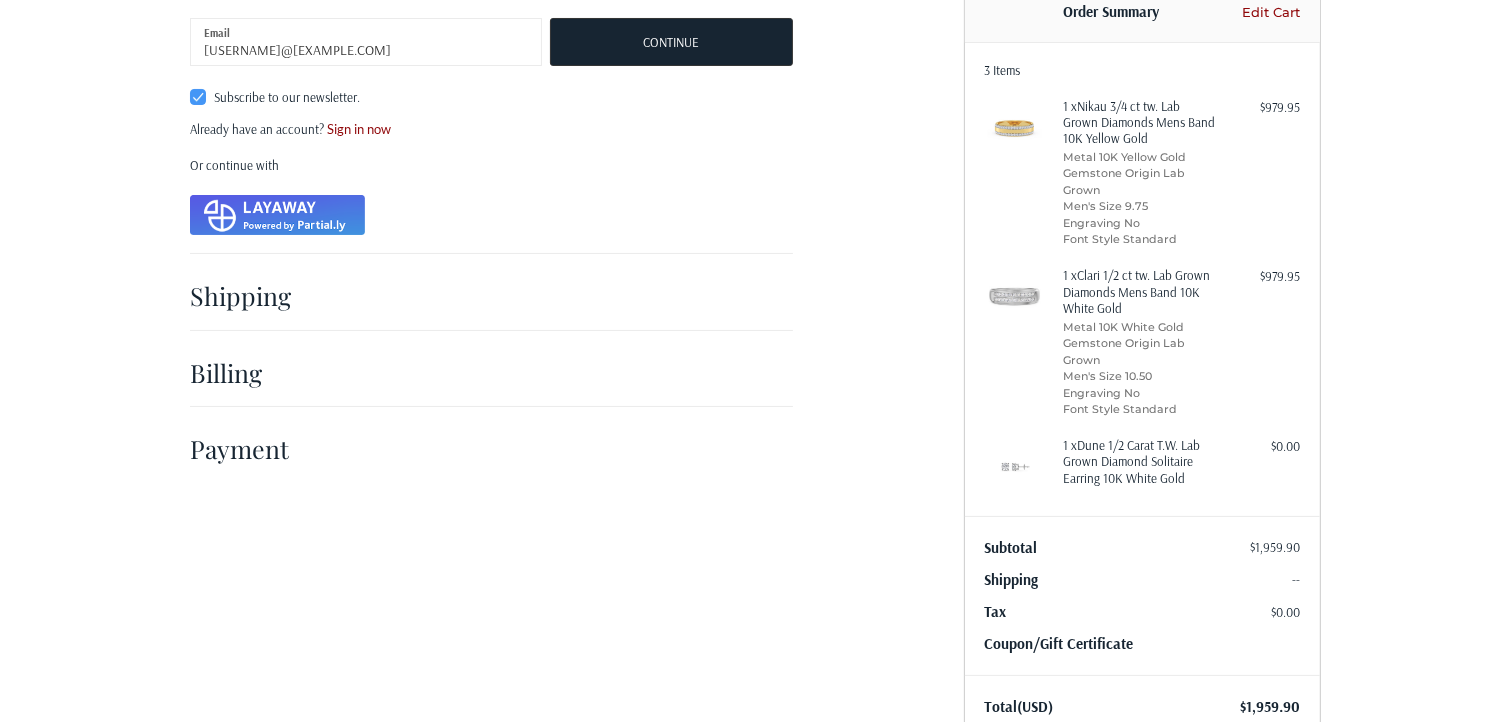 click on "Shipping" at bounding box center (248, 295) 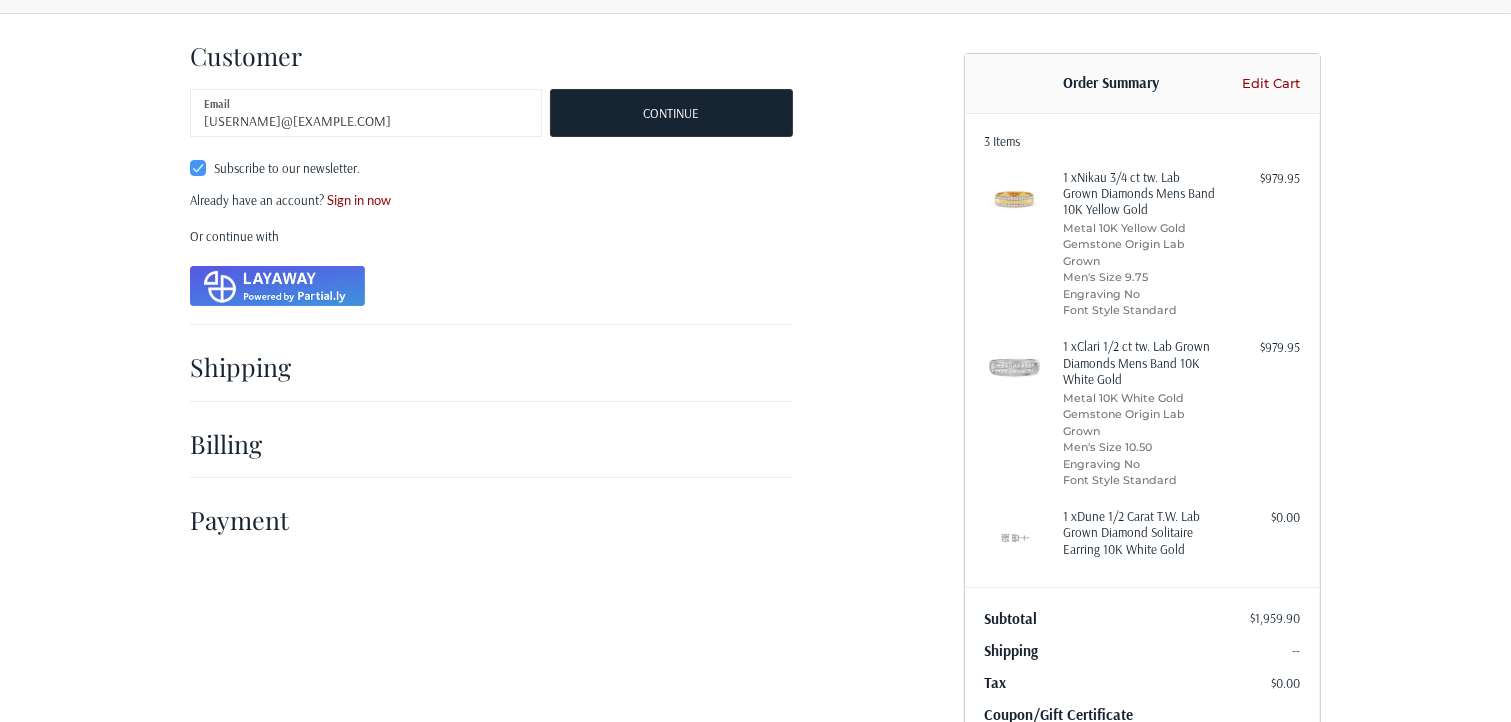 scroll, scrollTop: 100, scrollLeft: 0, axis: vertical 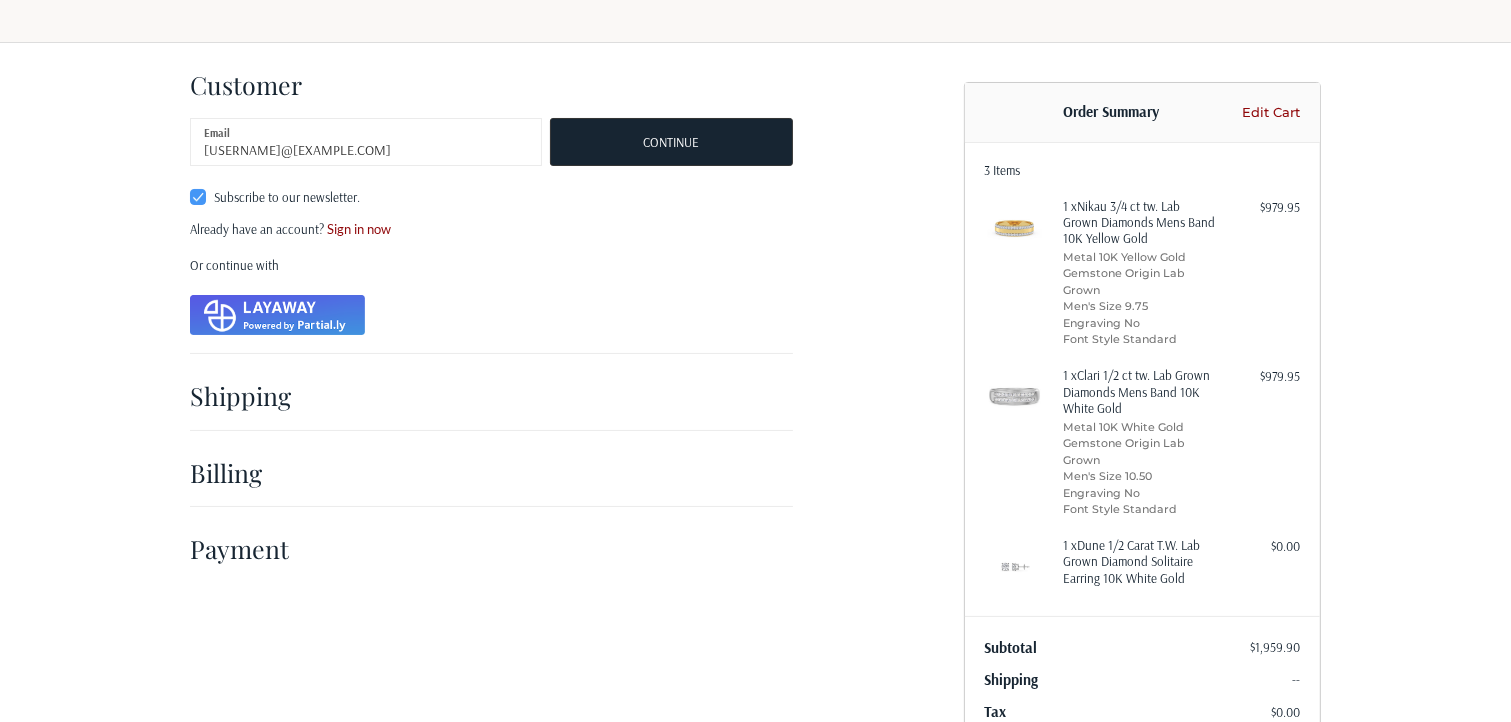click on "Shipping" at bounding box center (248, 395) 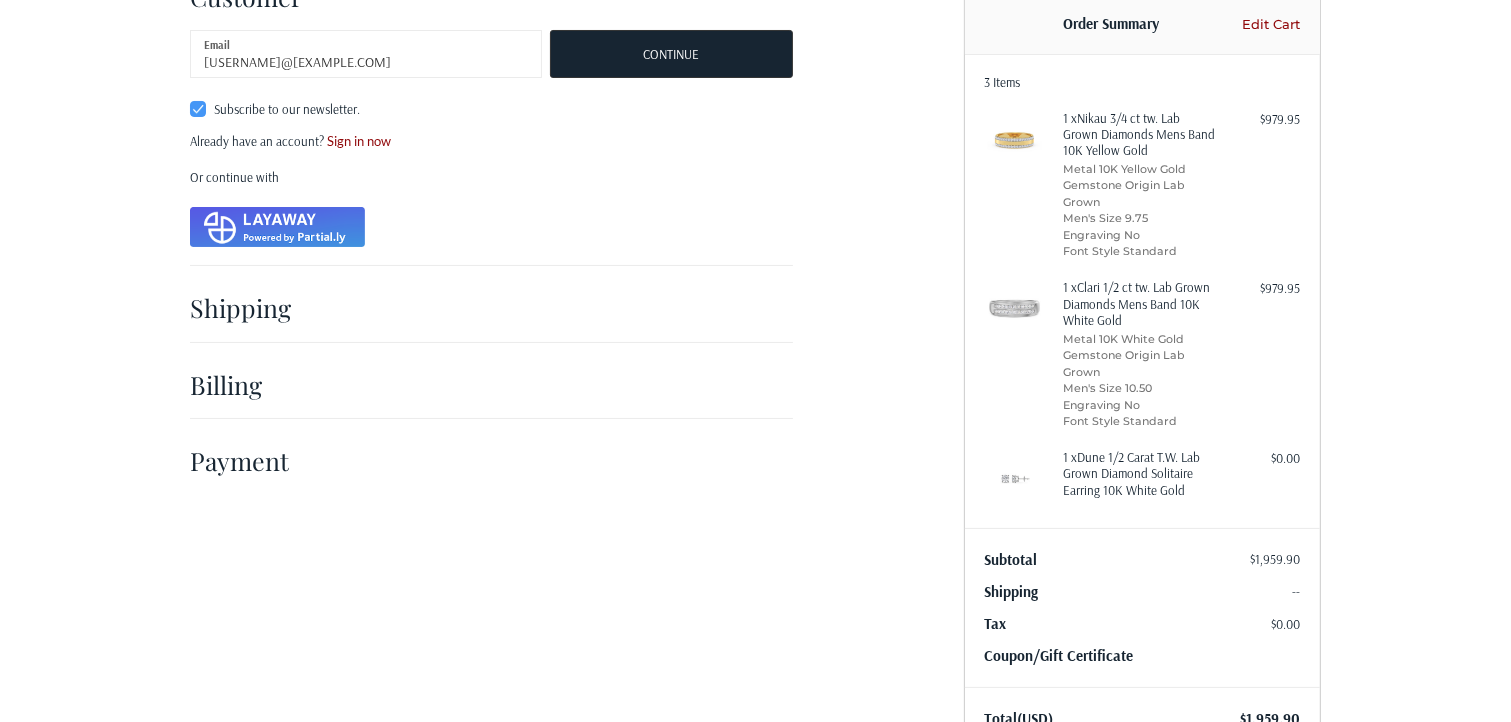 scroll, scrollTop: 154, scrollLeft: 0, axis: vertical 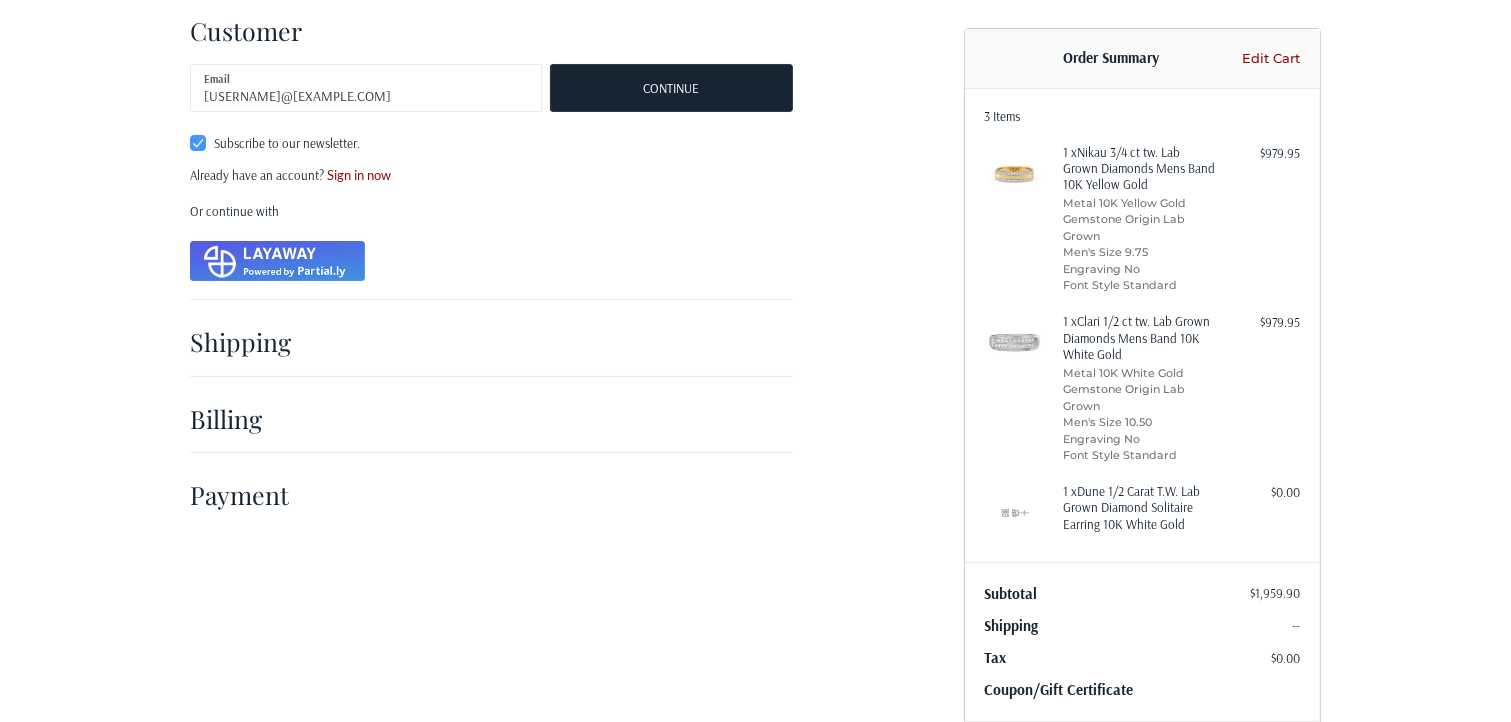 click on "Shipping" at bounding box center (248, 341) 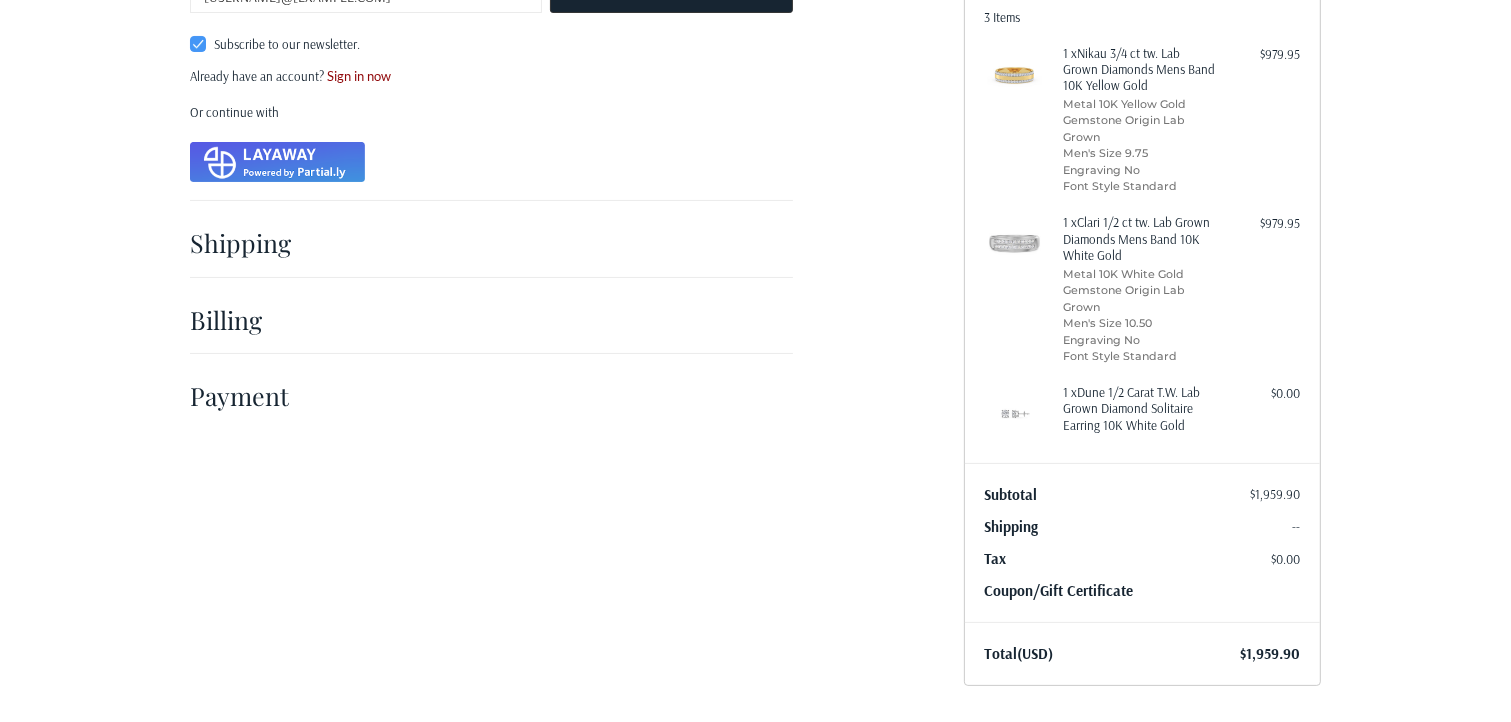 scroll, scrollTop: 254, scrollLeft: 0, axis: vertical 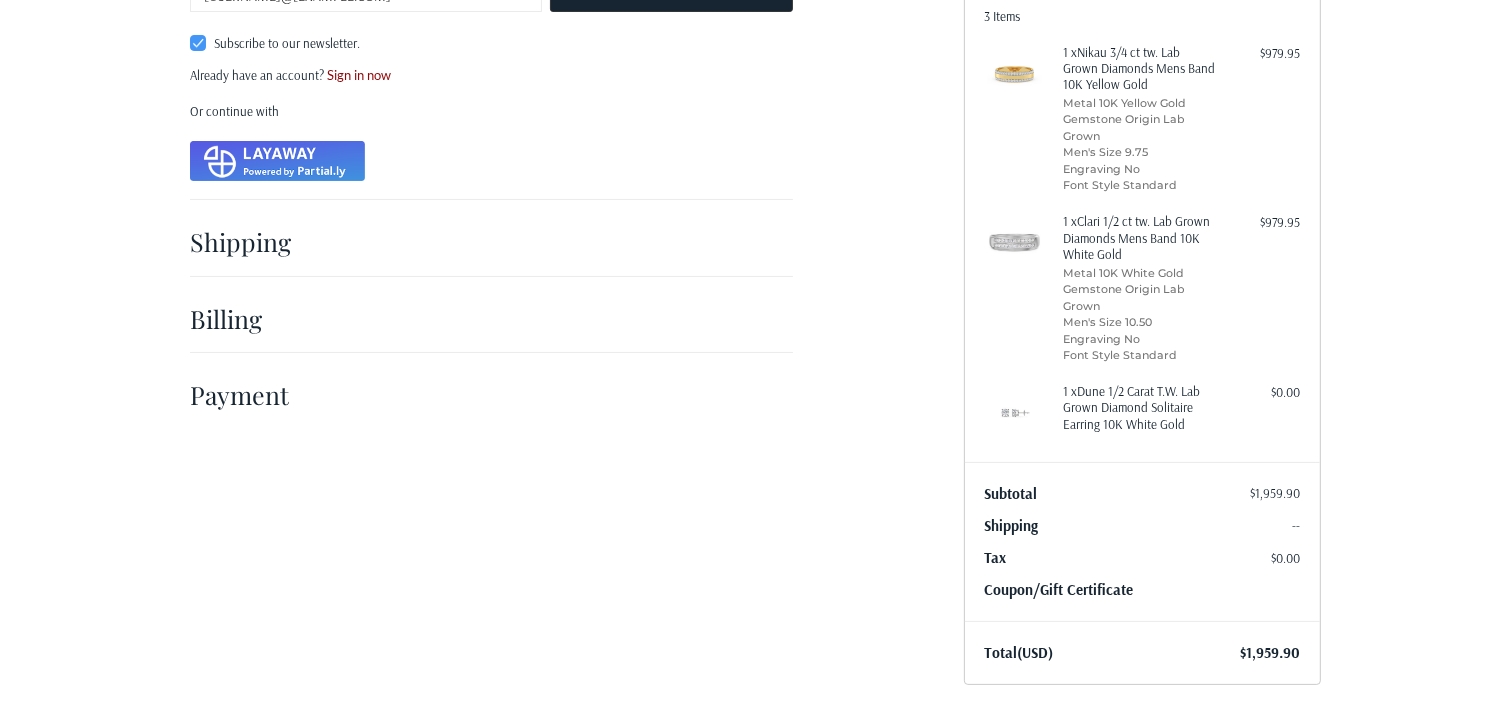 click on "Shipping" at bounding box center [491, 242] 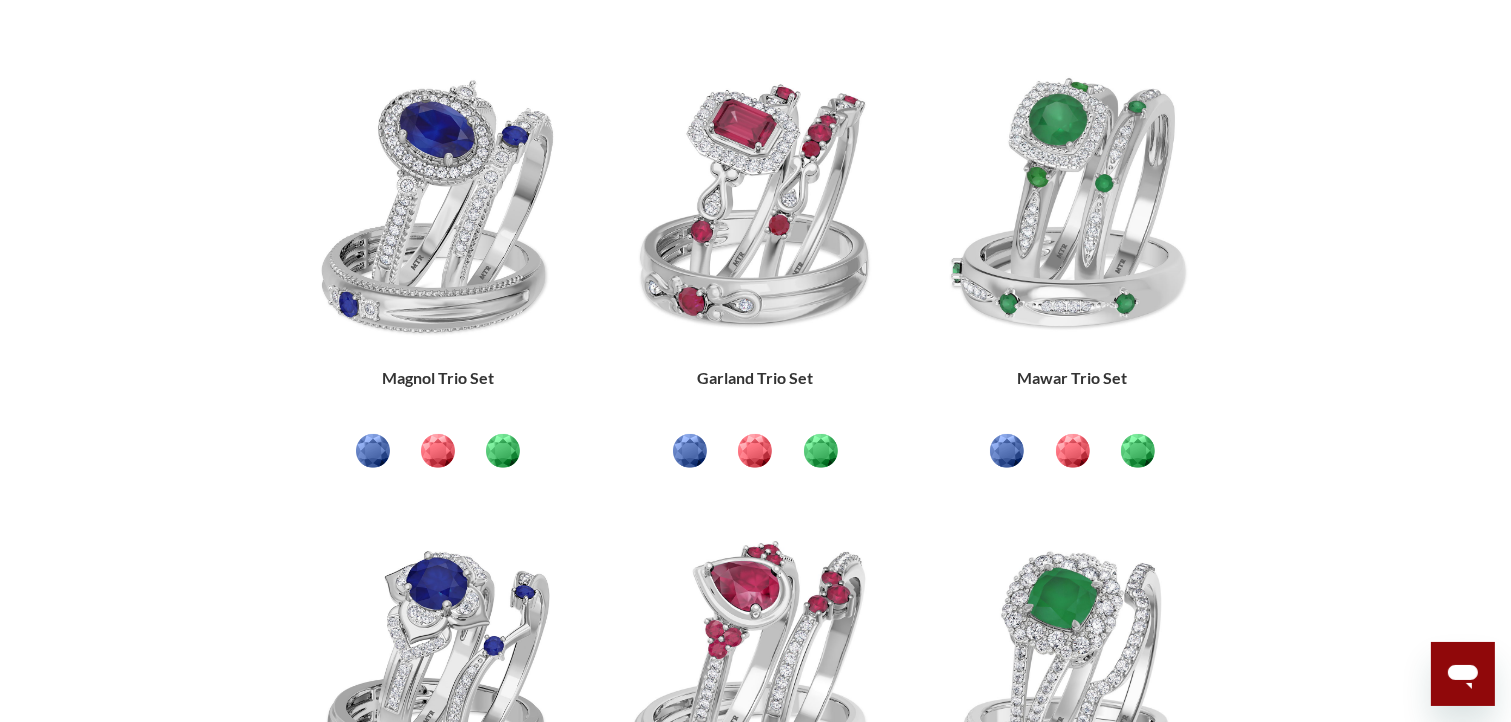scroll, scrollTop: 0, scrollLeft: 0, axis: both 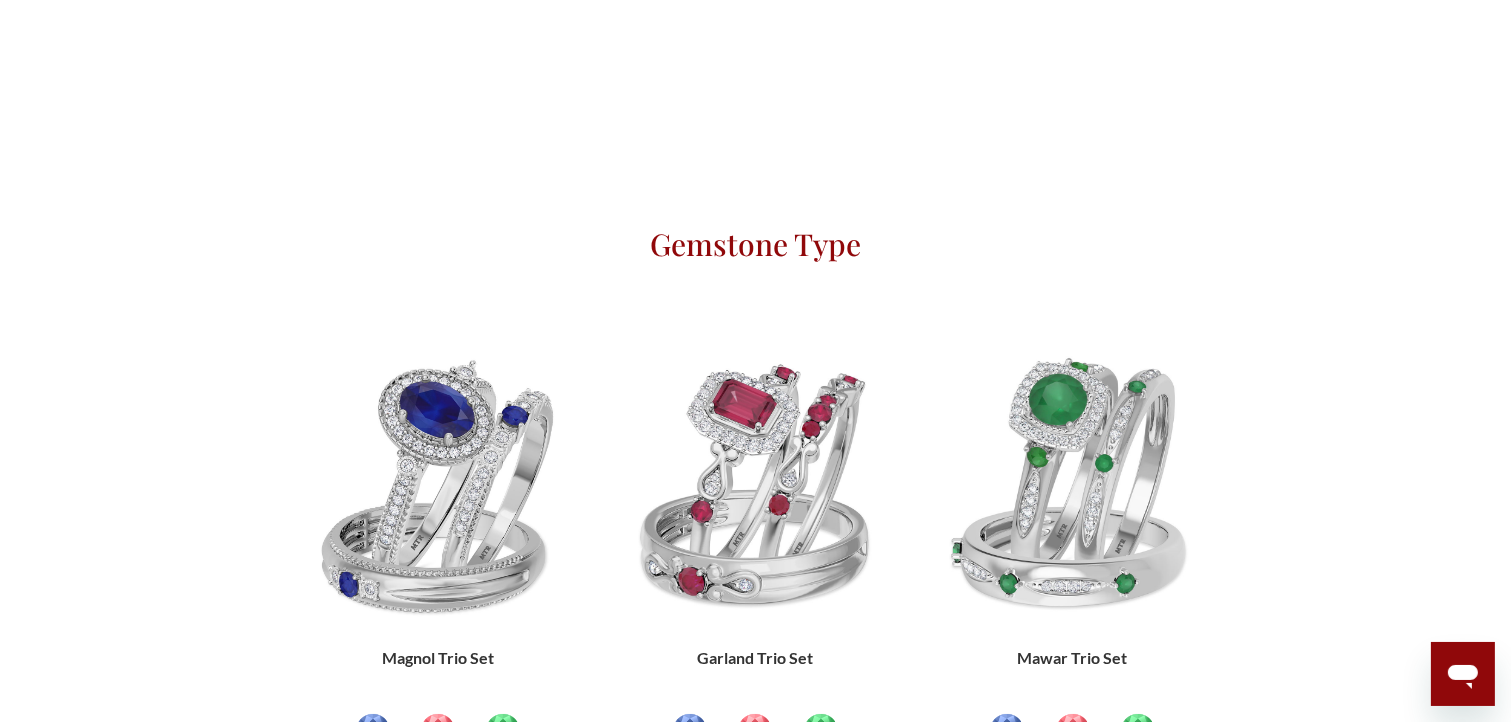 click at bounding box center (821, 731) 